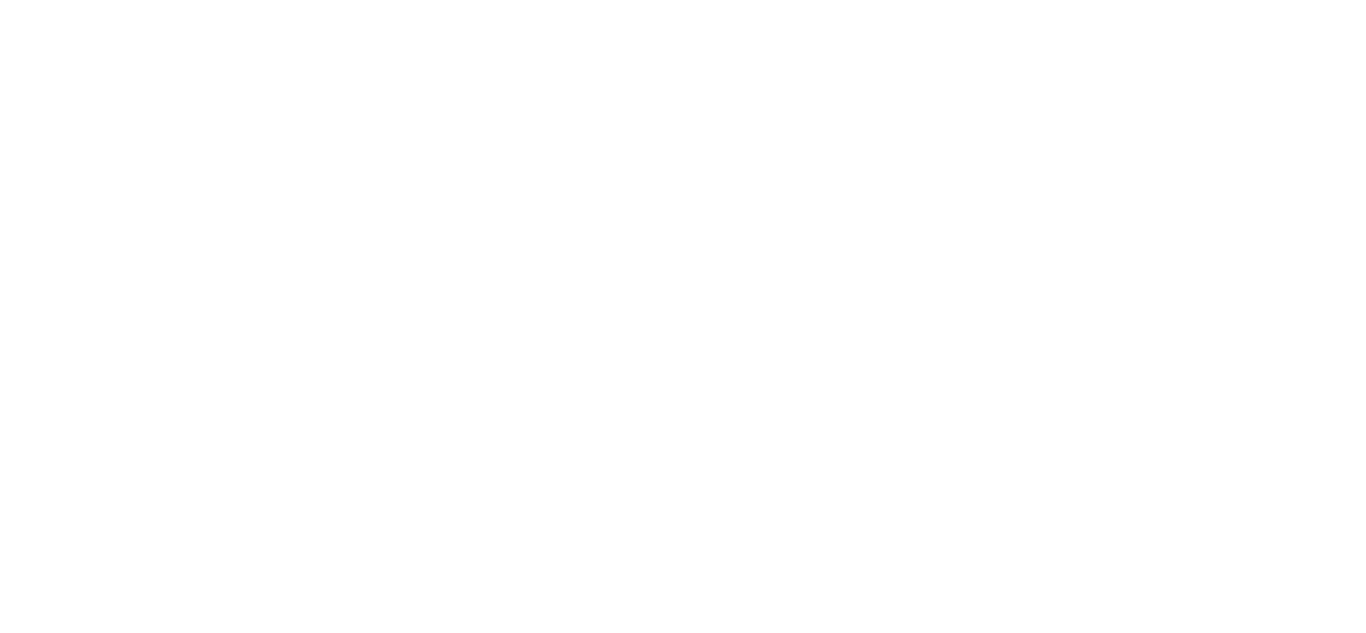 scroll, scrollTop: 0, scrollLeft: 0, axis: both 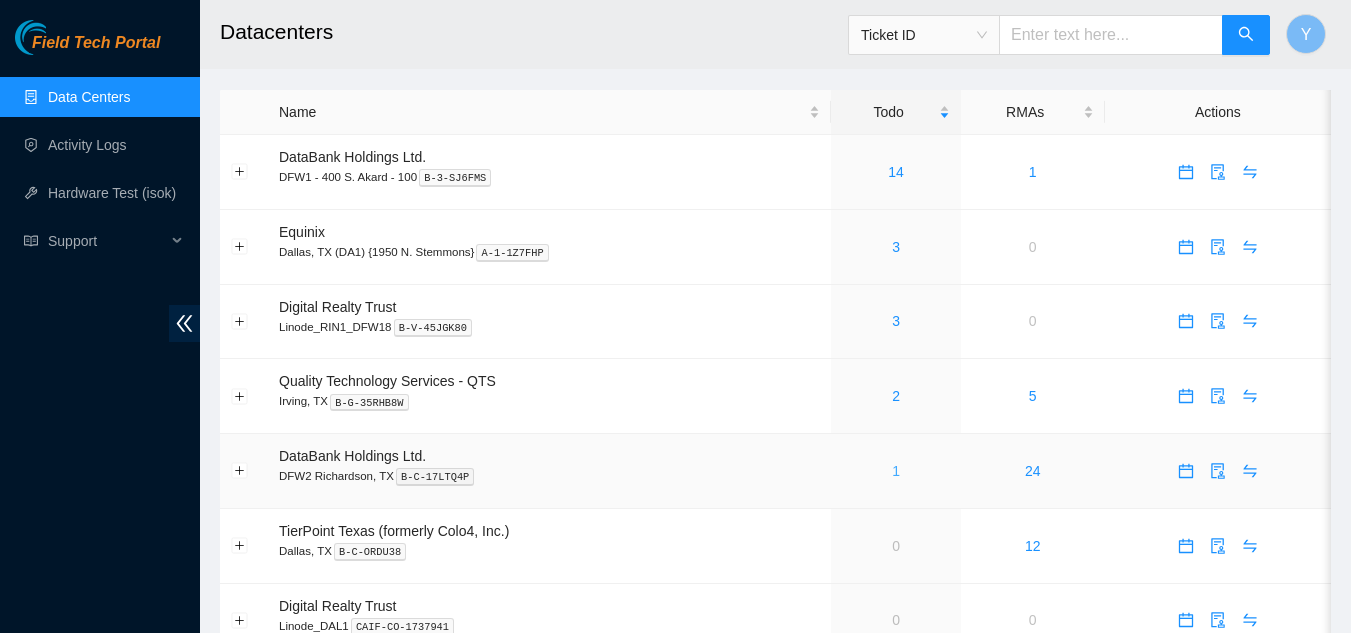 click on "1" at bounding box center (896, 471) 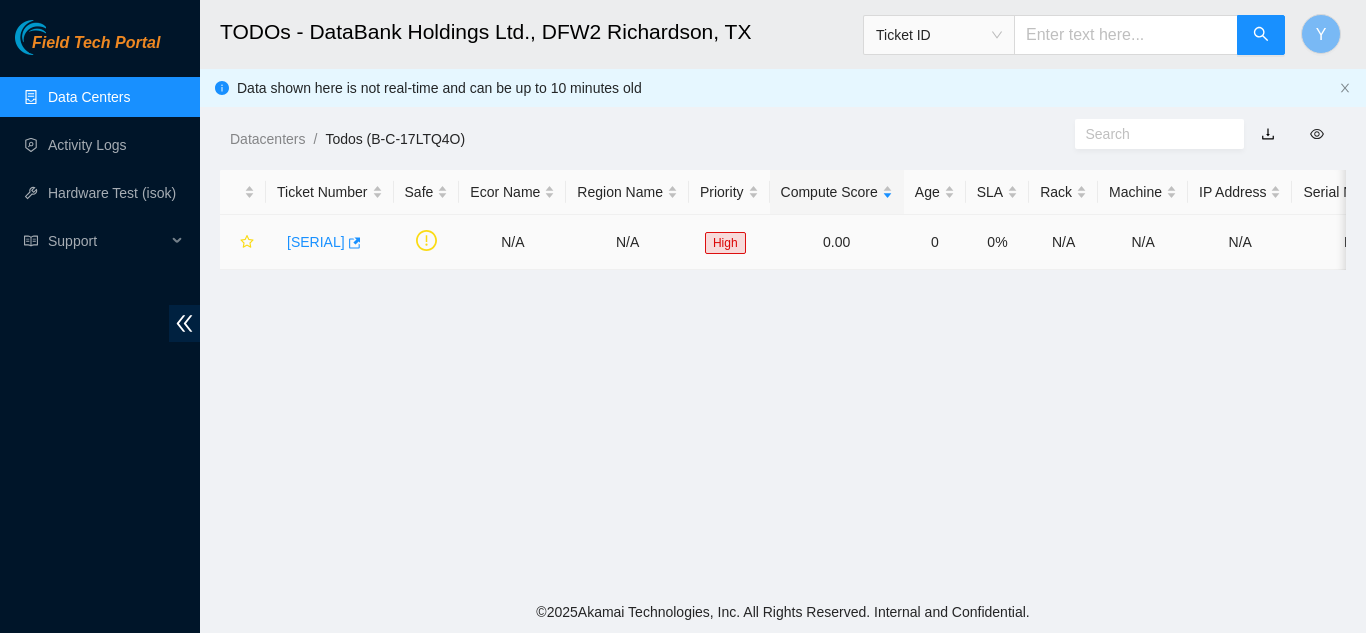 click on "[SERIAL]" at bounding box center (316, 242) 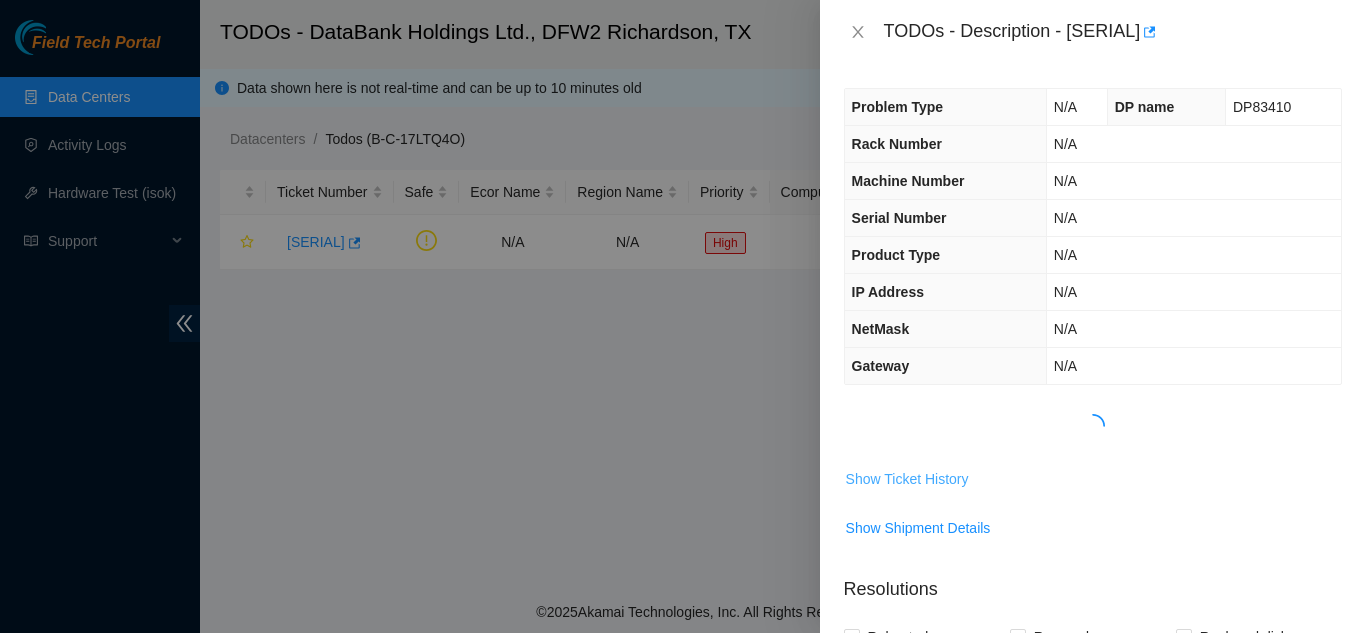 click on "Show Ticket History" at bounding box center (907, 479) 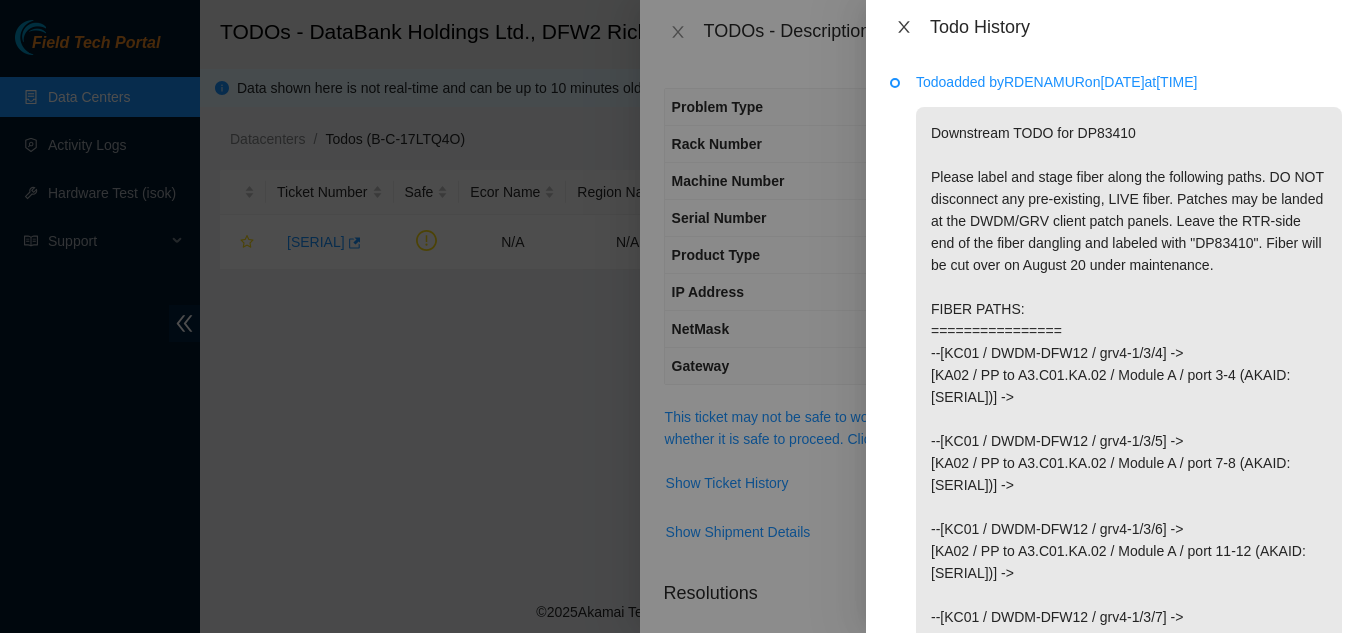 click 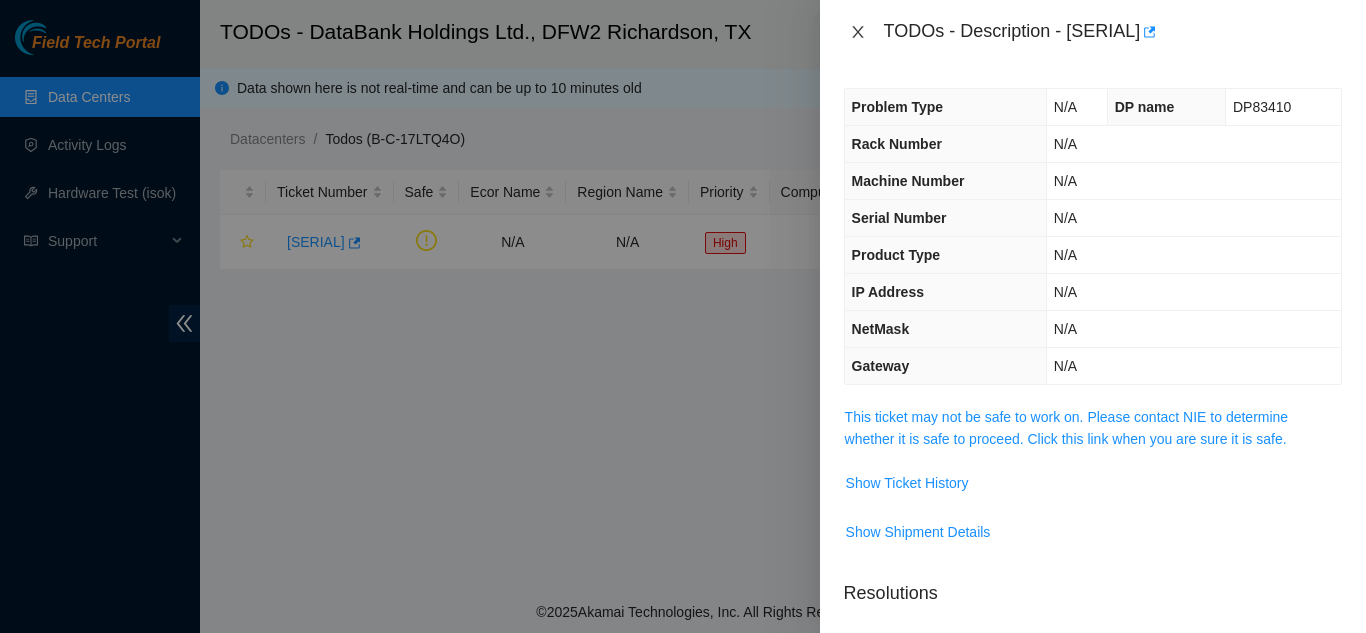 click on "TODOs - Description - [SERIAL]" at bounding box center [1093, 32] 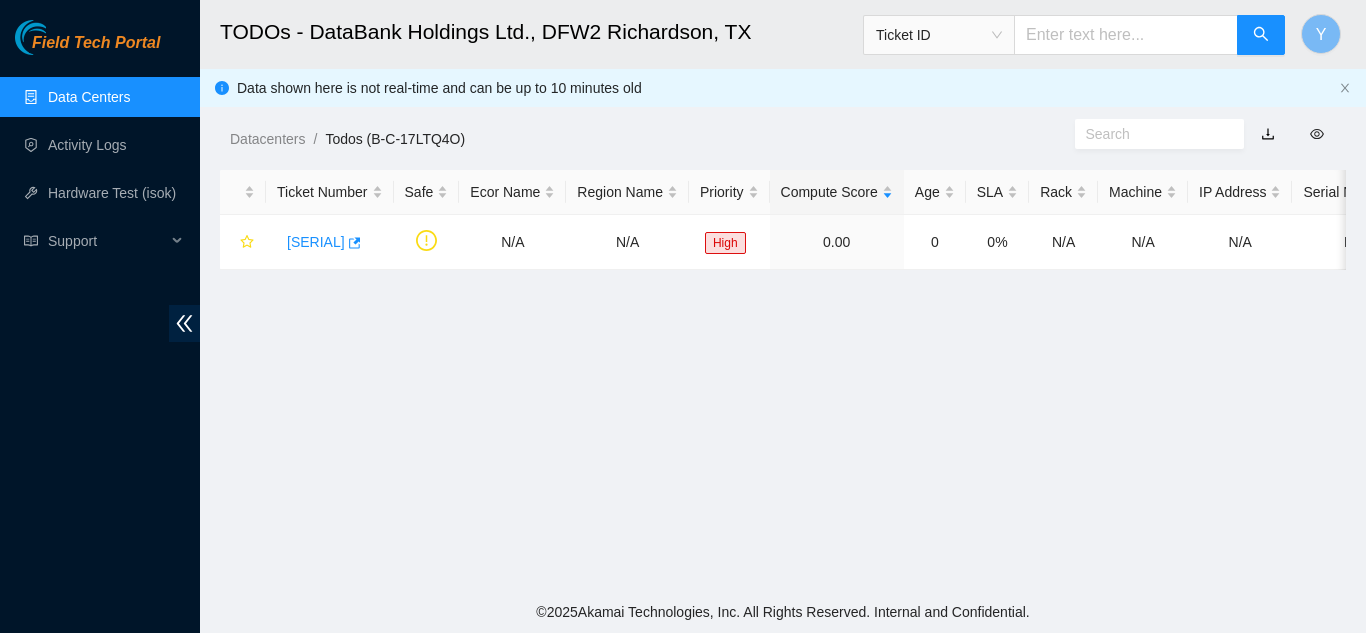 click on "Data Centers" at bounding box center (89, 97) 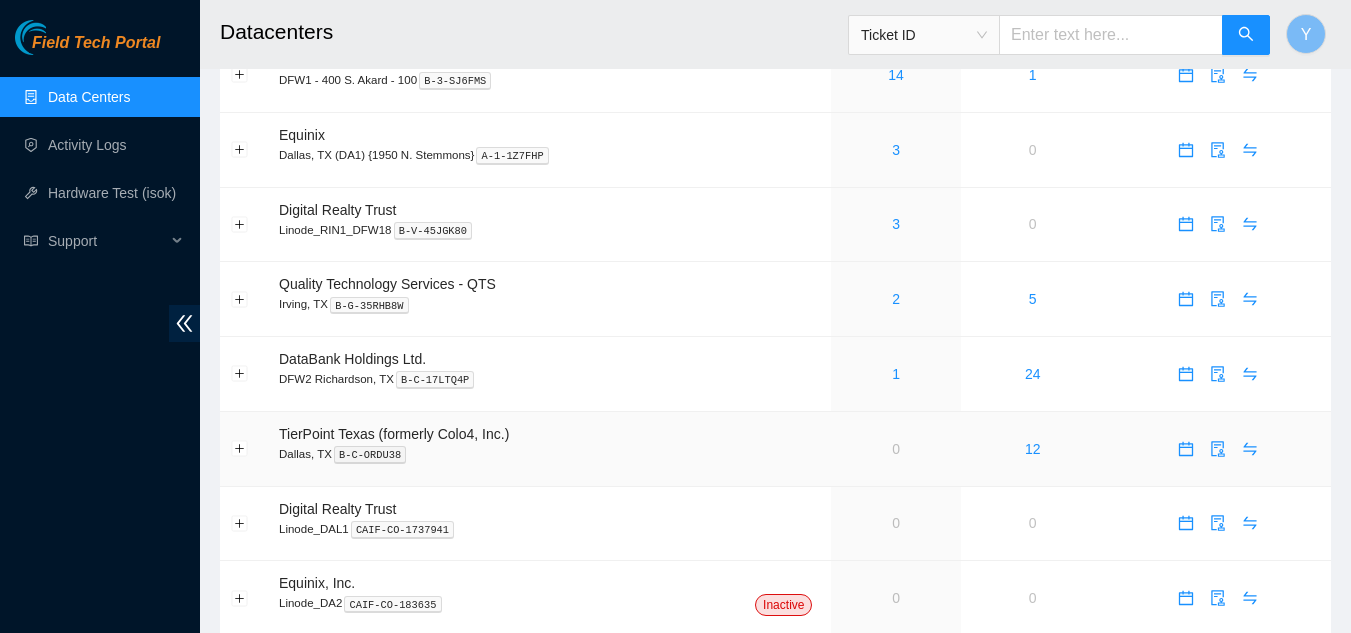 scroll, scrollTop: 62, scrollLeft: 0, axis: vertical 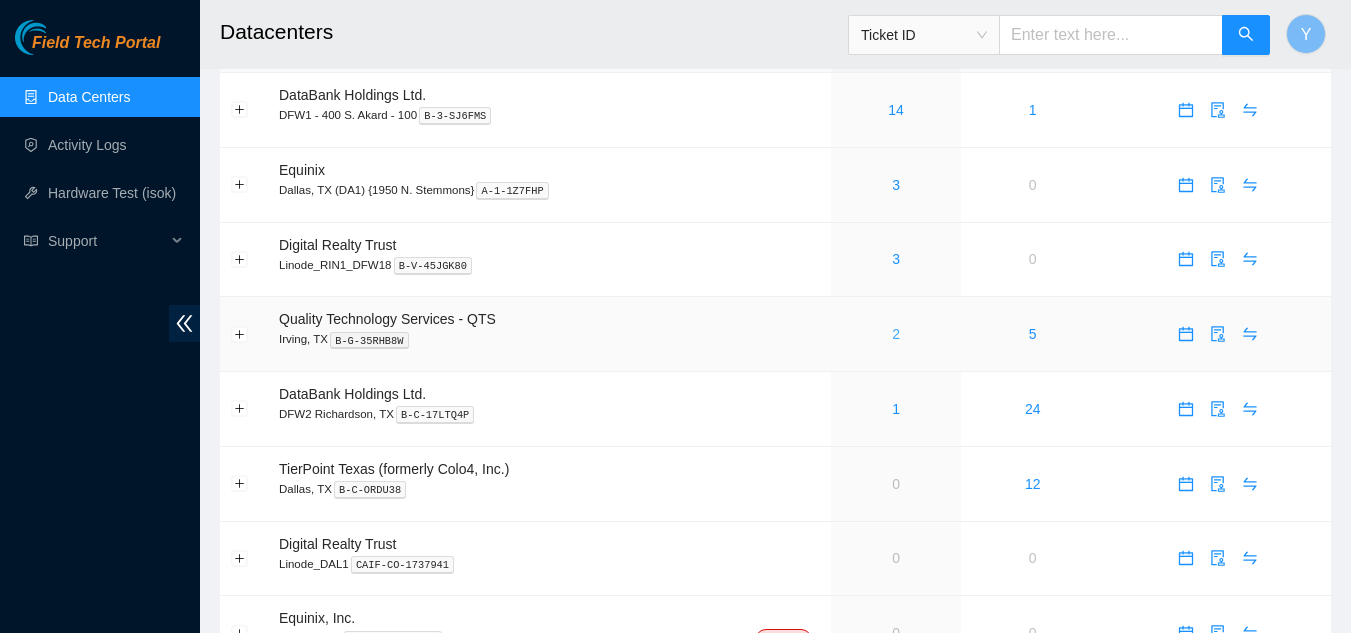 click on "2" at bounding box center [896, 334] 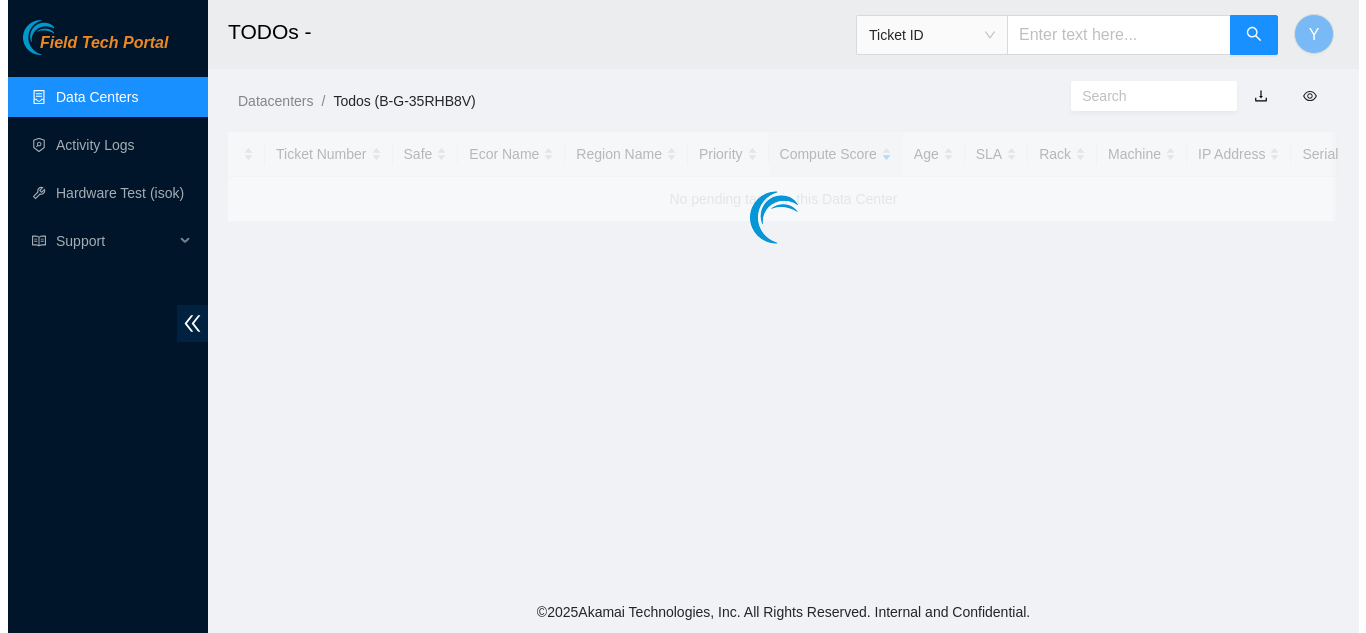 scroll, scrollTop: 0, scrollLeft: 0, axis: both 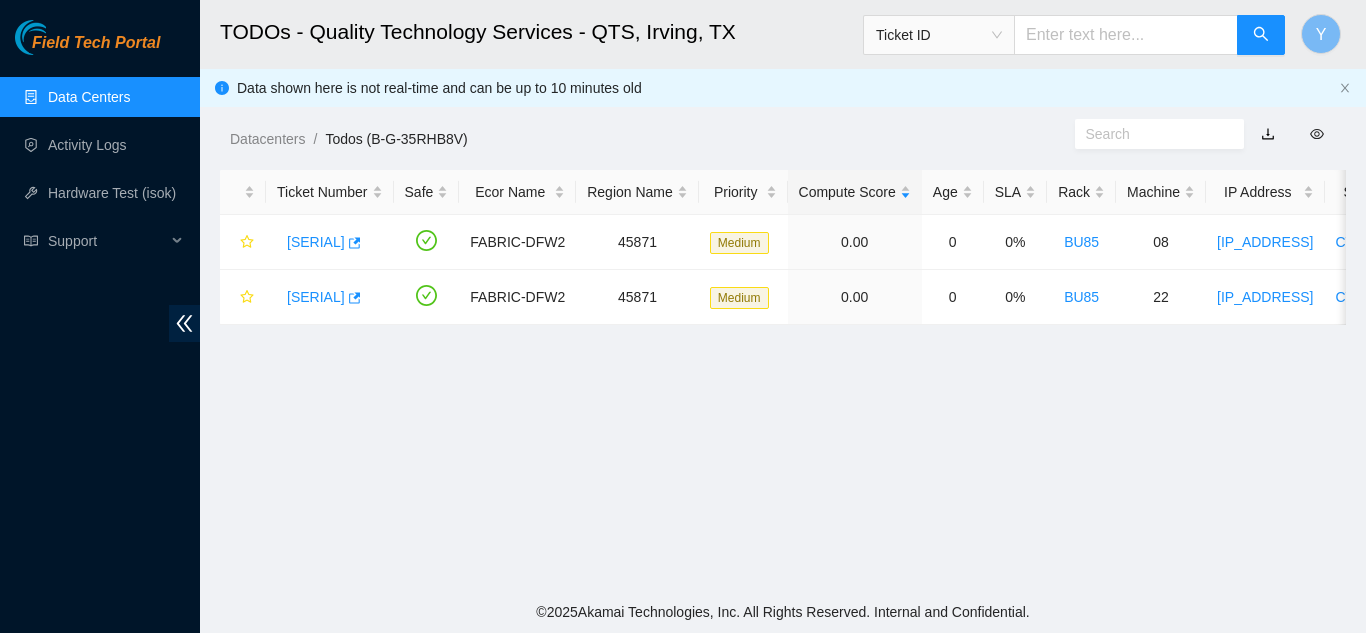 click on "Data Centers" at bounding box center [89, 97] 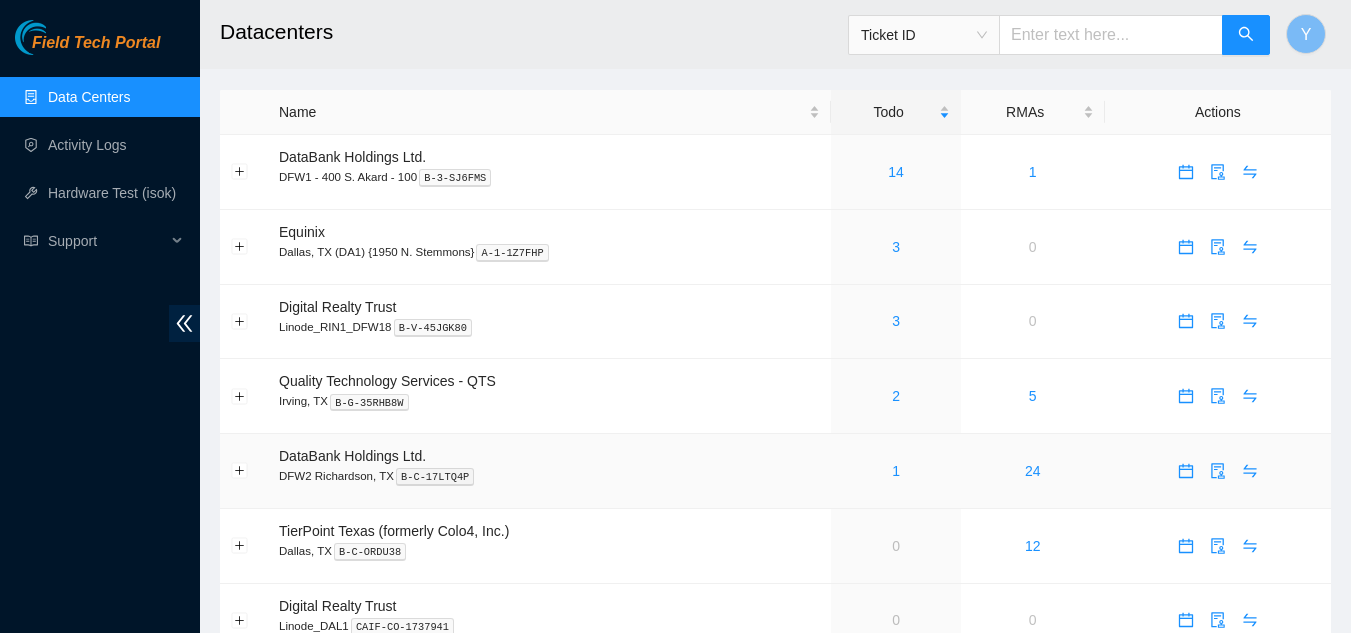 click on "1" at bounding box center (895, 471) 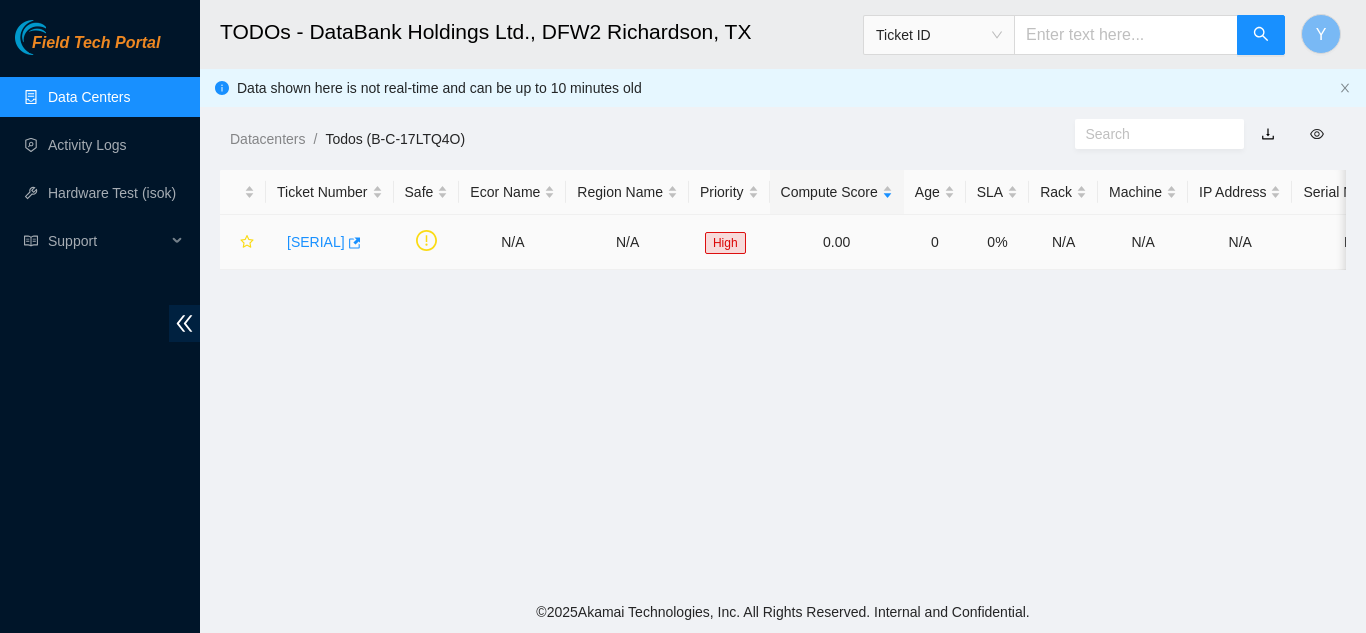 click on "[SERIAL]" at bounding box center (316, 242) 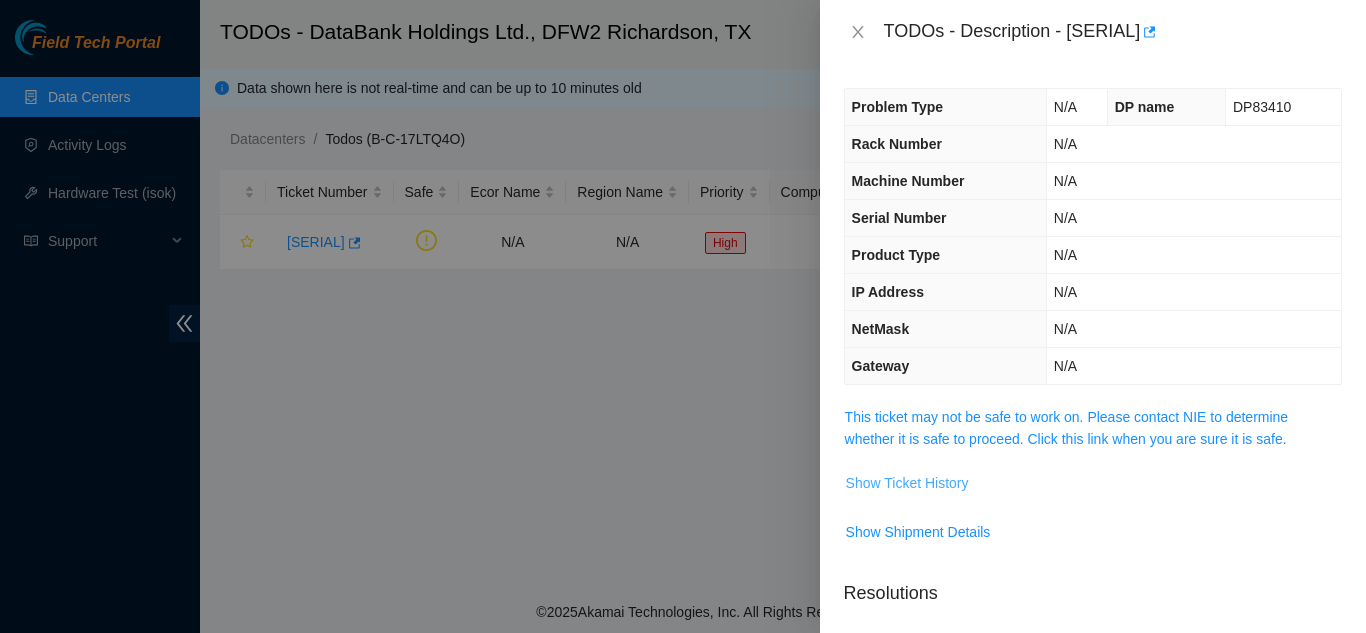 click on "Show Ticket History" at bounding box center [907, 483] 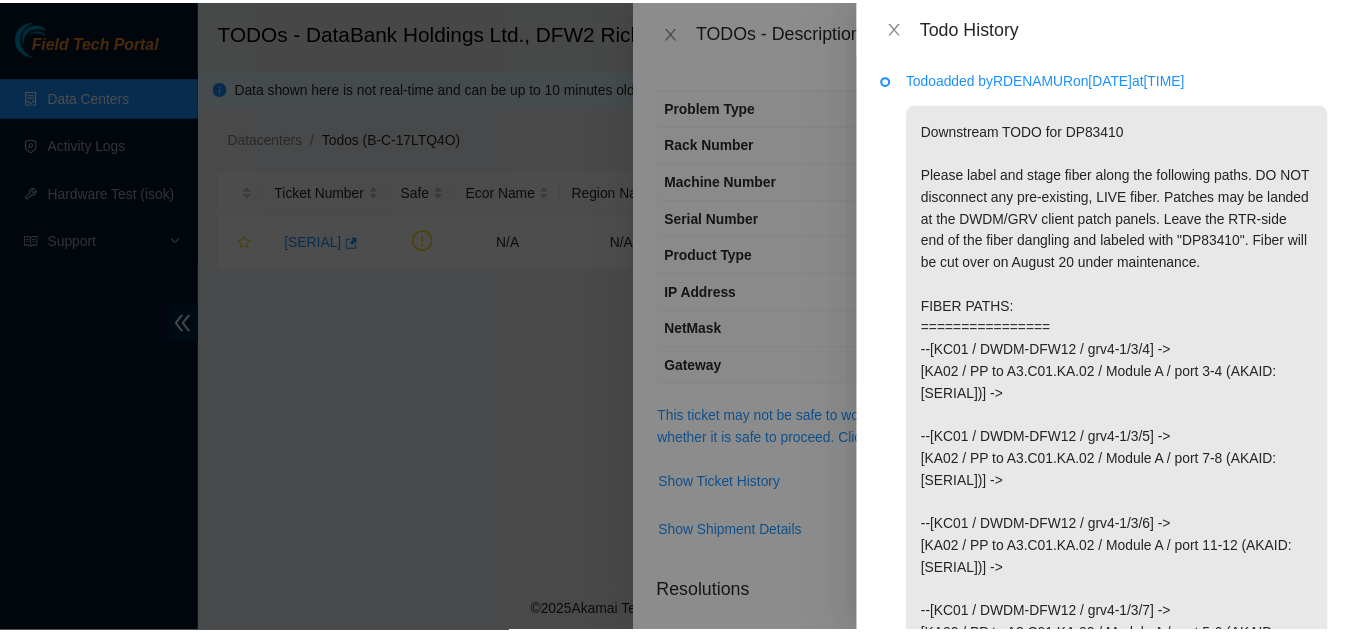 scroll, scrollTop: 0, scrollLeft: 0, axis: both 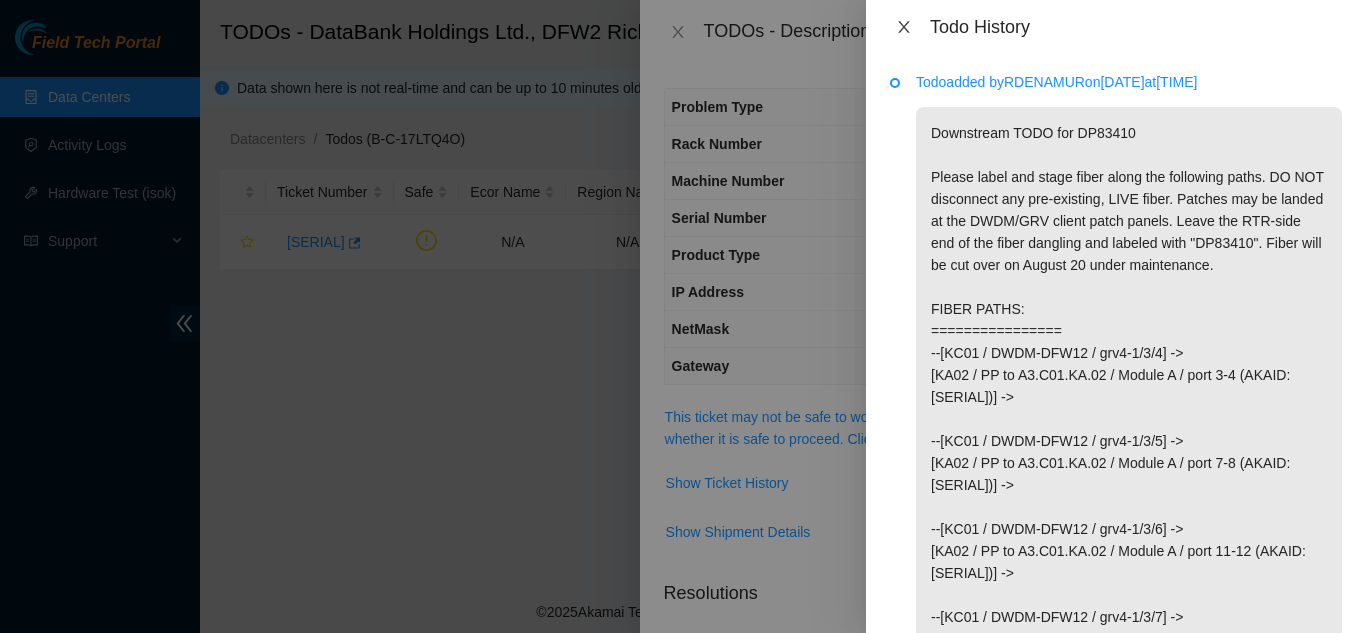 click 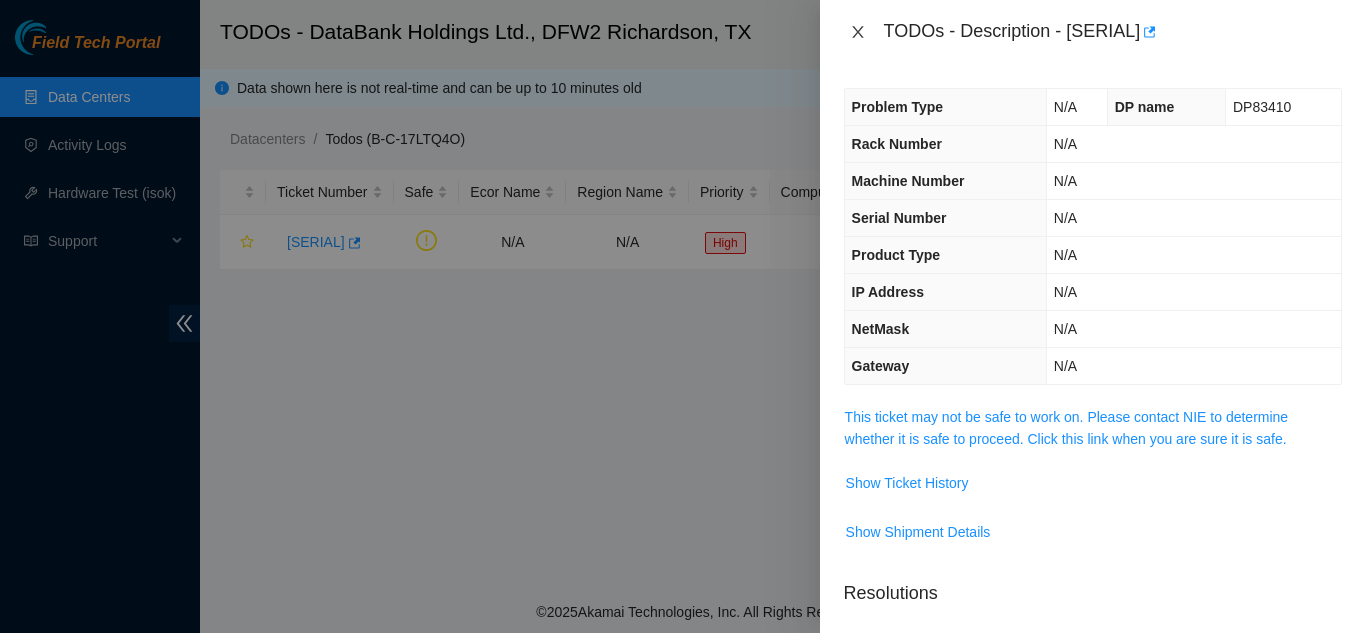 click 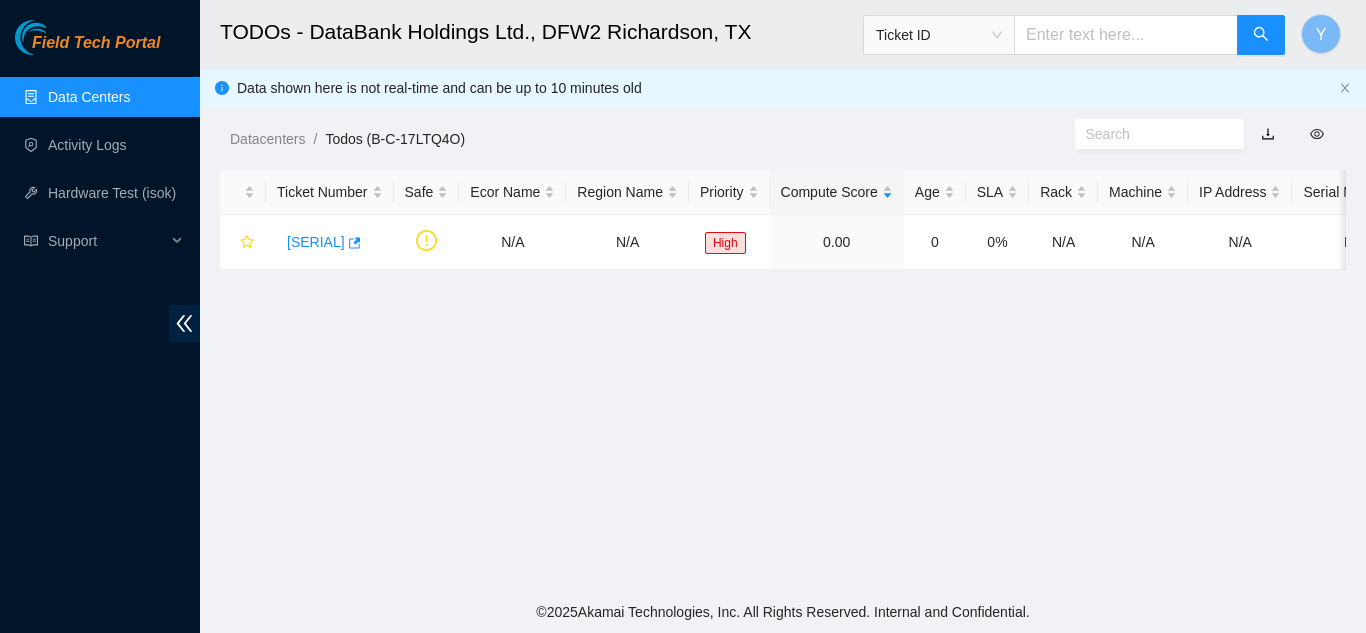 click on "Data Centers" at bounding box center (89, 97) 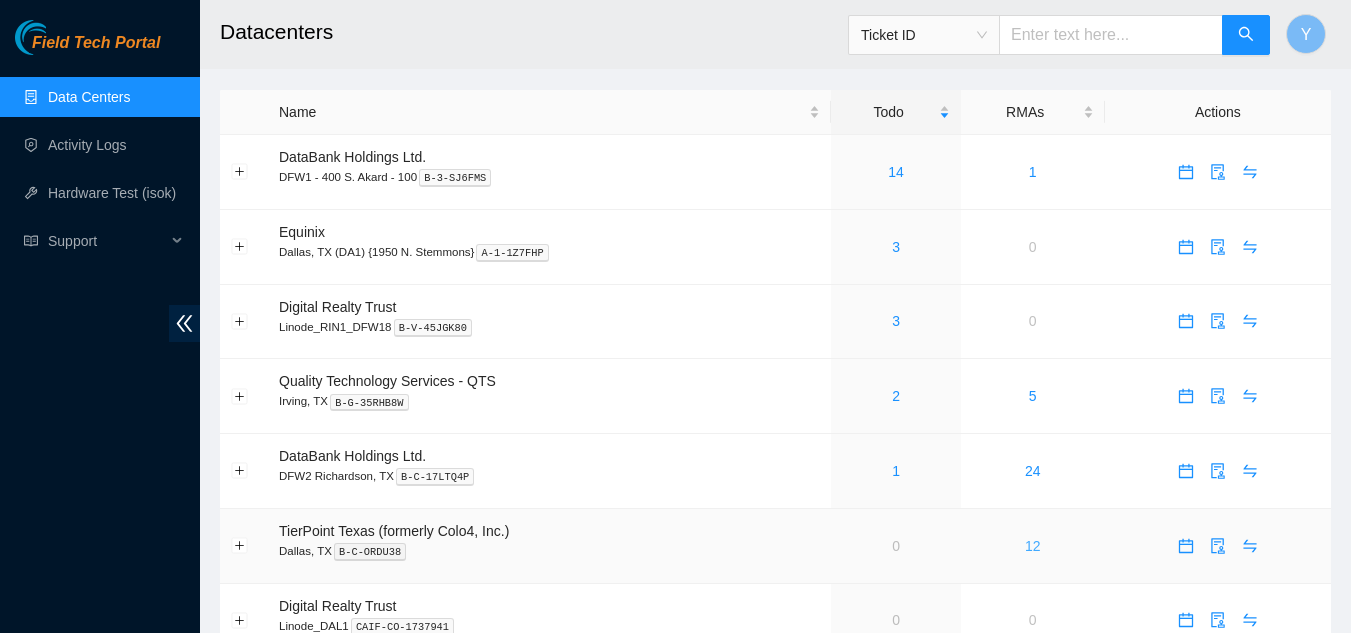 click on "12" at bounding box center [1033, 546] 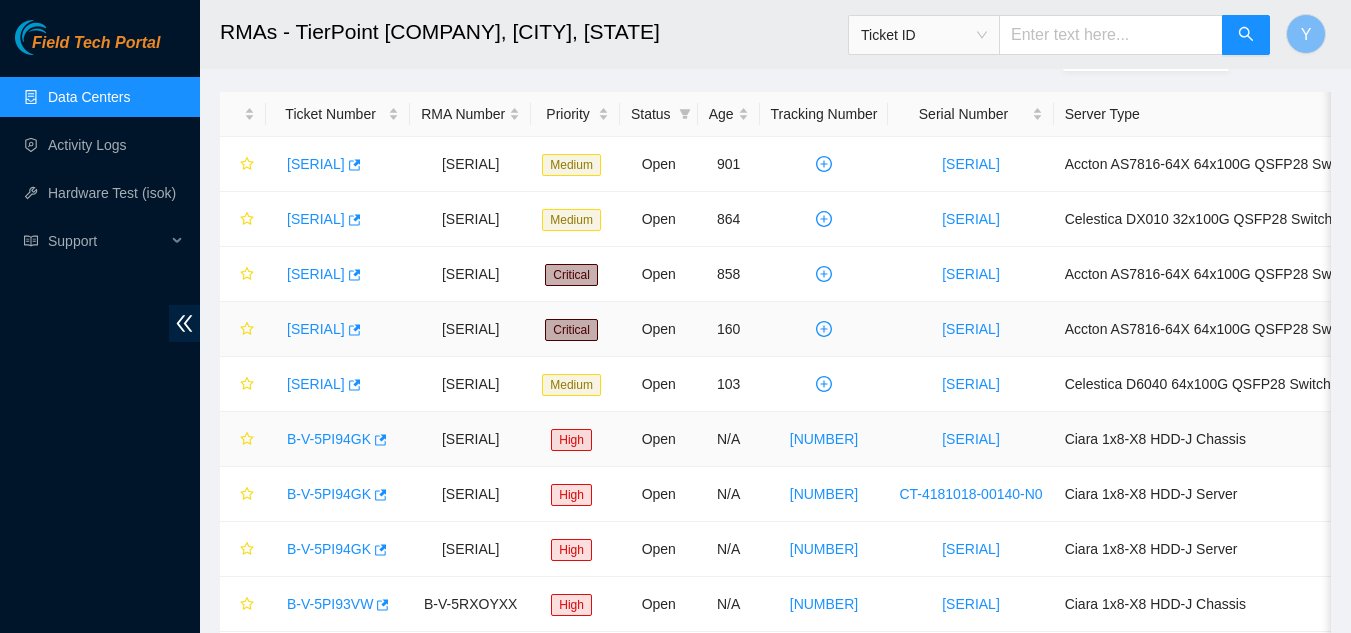 scroll, scrollTop: 0, scrollLeft: 0, axis: both 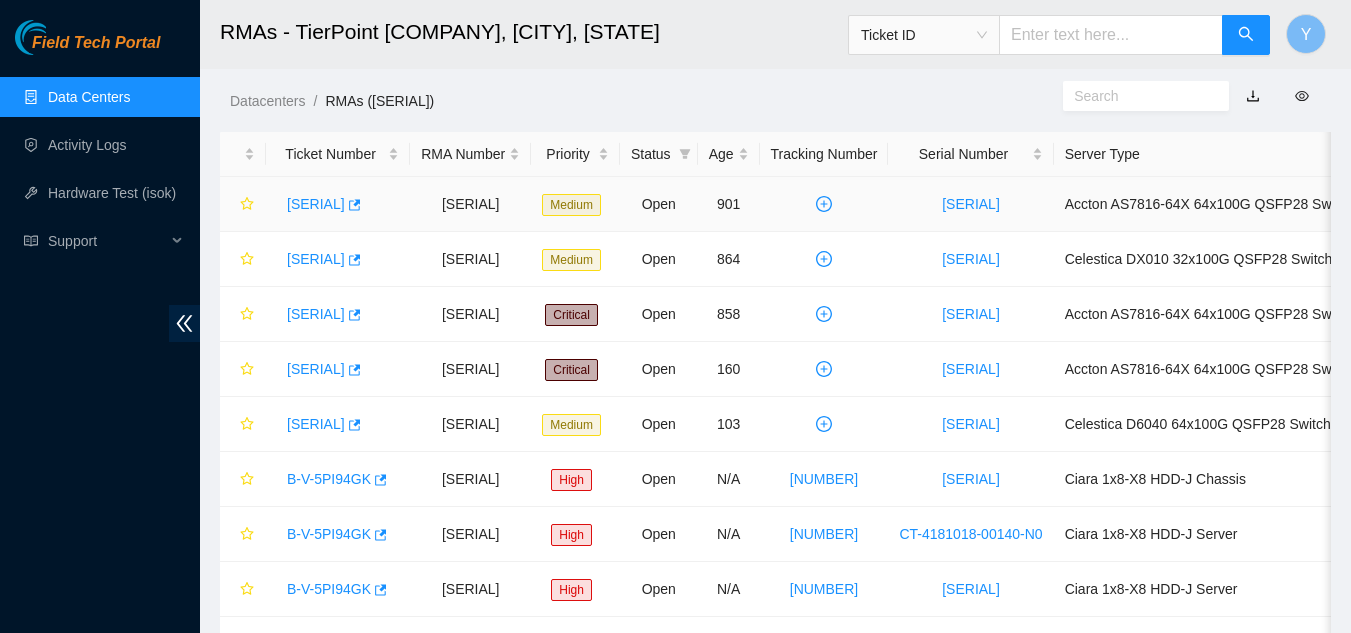 click on "[SERIAL]" at bounding box center [316, 204] 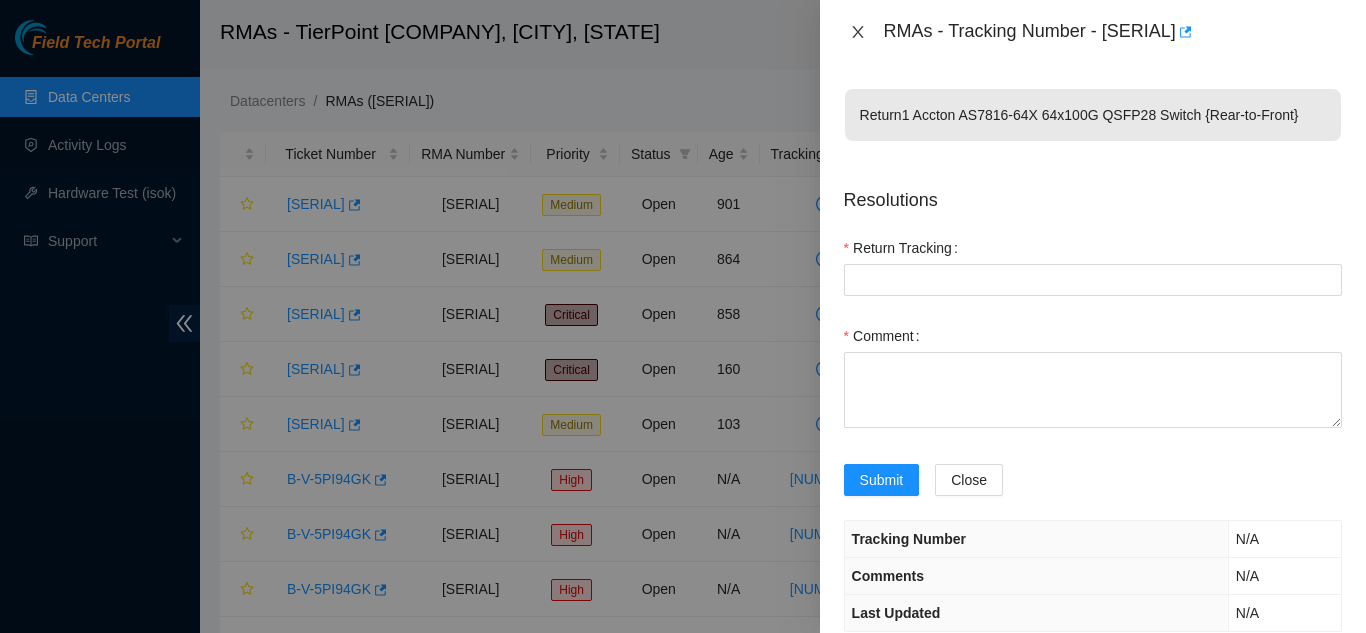 click 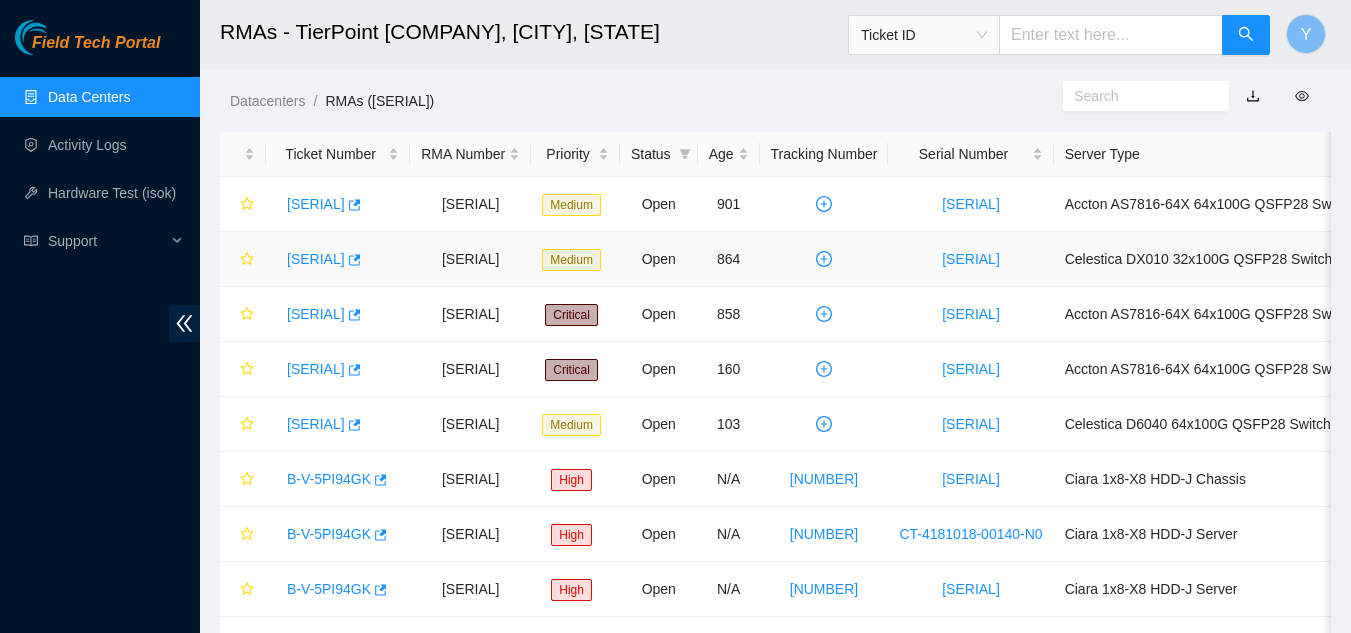 click on "[SERIAL]" at bounding box center [316, 259] 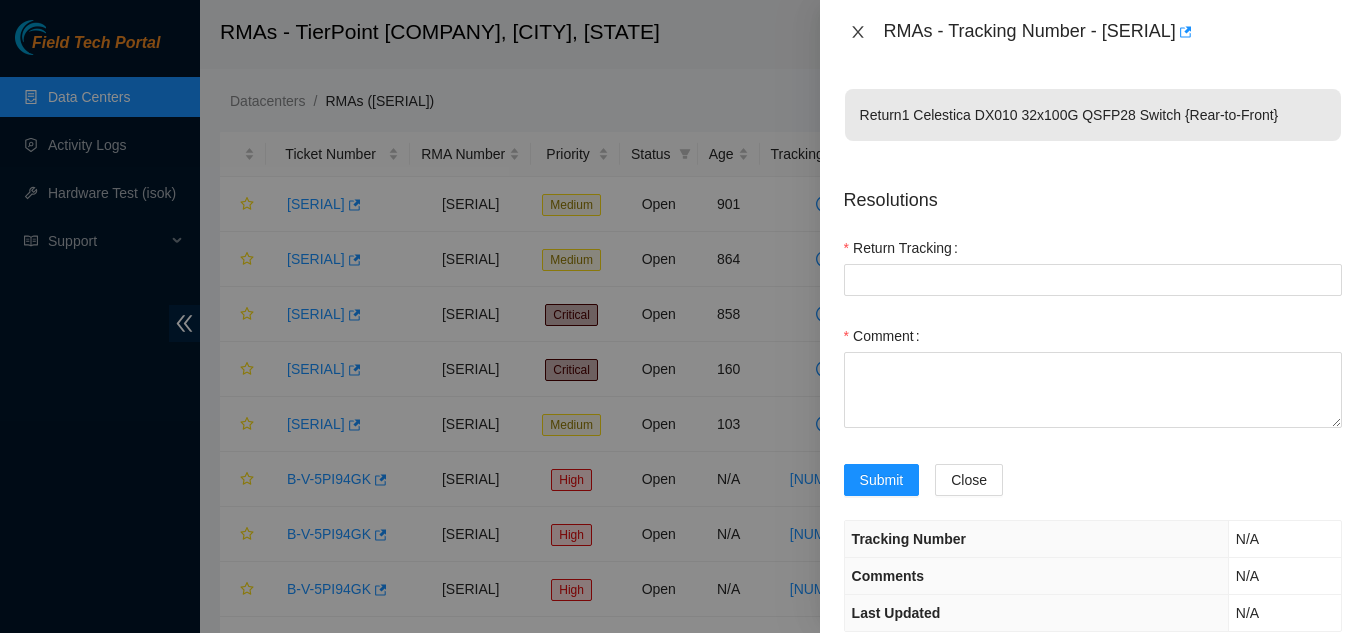 click 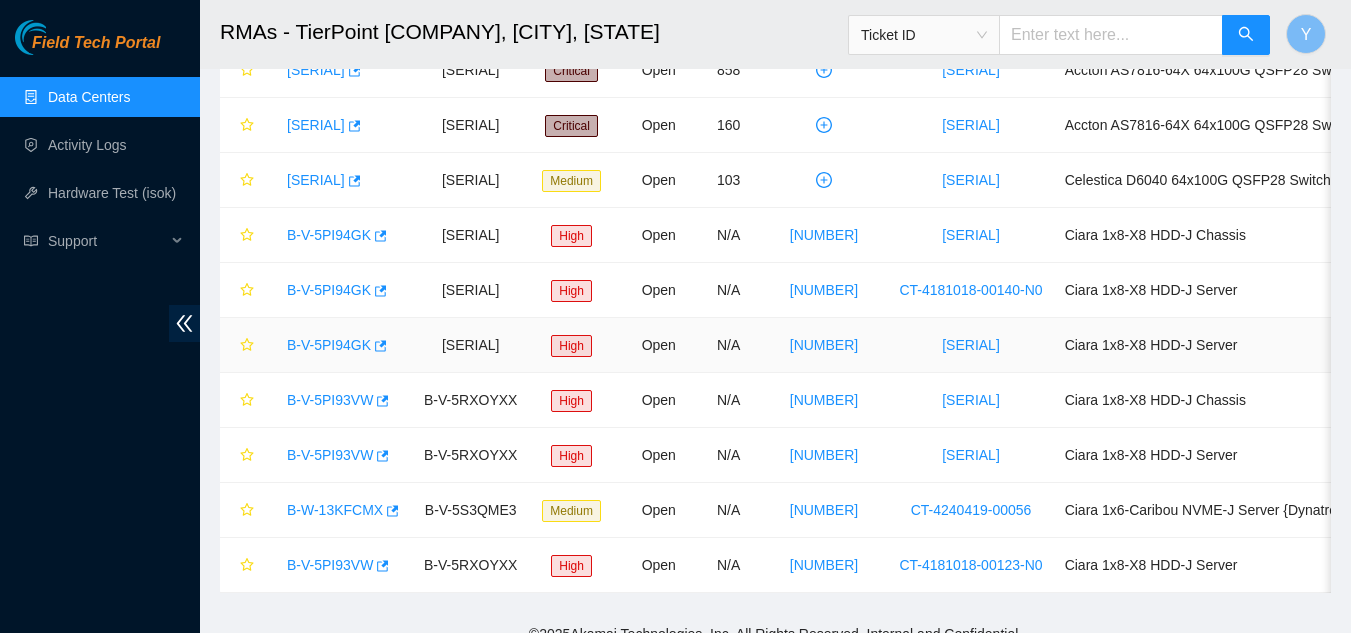 scroll, scrollTop: 281, scrollLeft: 0, axis: vertical 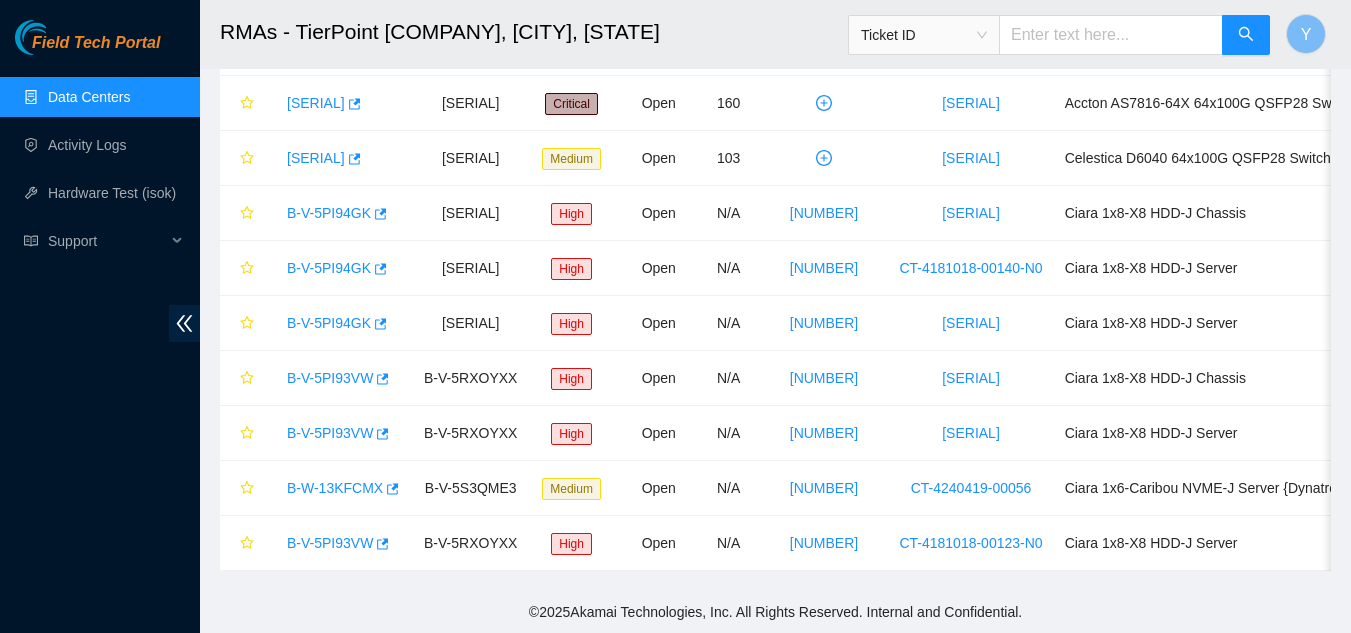 click on "Data Centers" at bounding box center [89, 97] 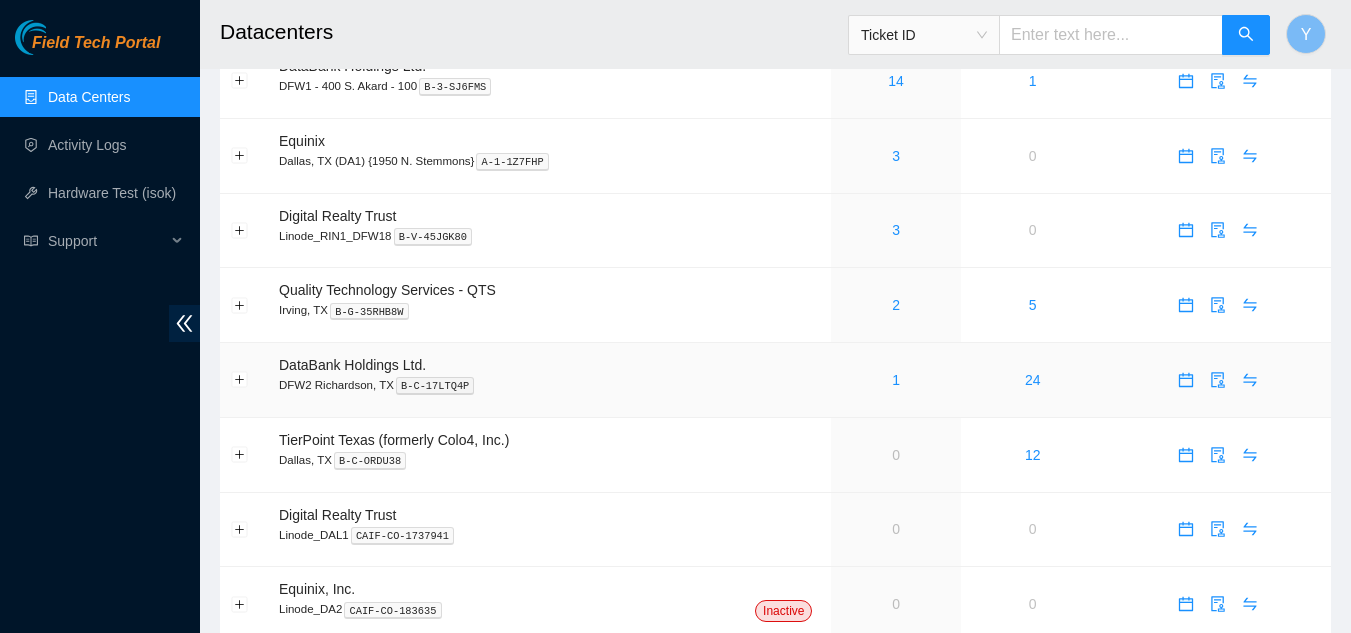 scroll, scrollTop: 62, scrollLeft: 0, axis: vertical 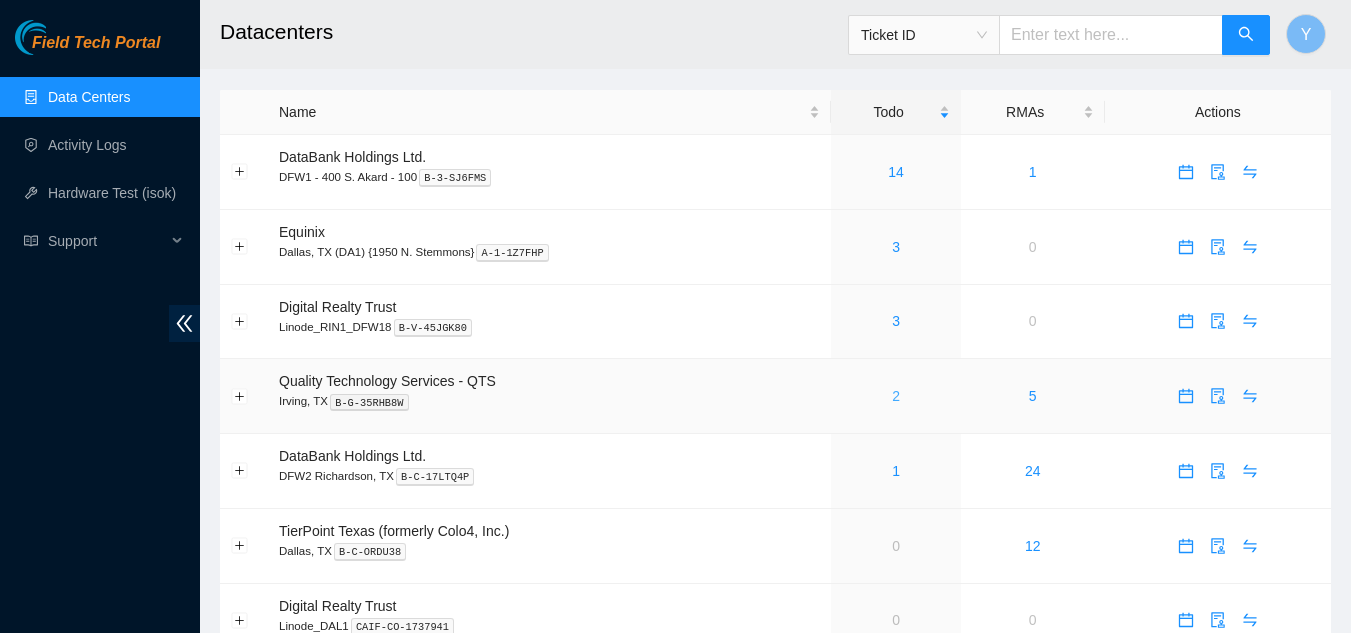 click on "2" at bounding box center [896, 396] 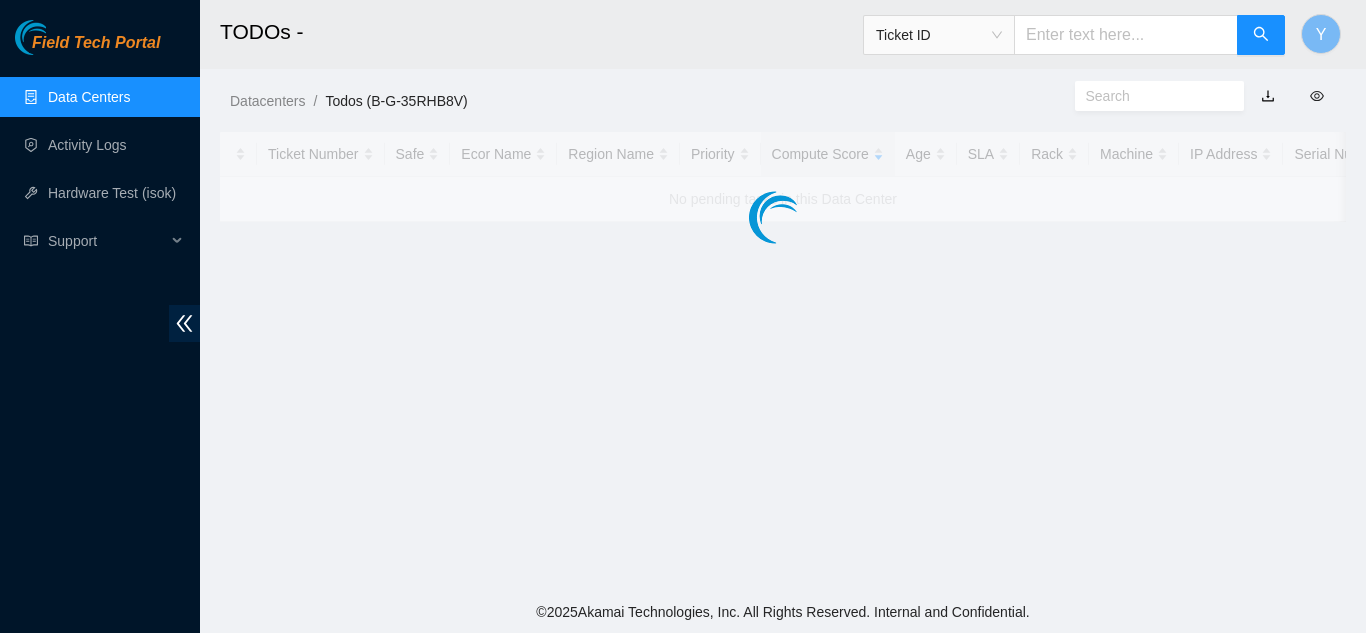 click on "TODOs -     Ticket ID Y Datacenters / Todos ([SERIAL]) /   Ticket Number Safe Ecor Name Region Name Priority Compute Score Age SLA Rack Machine IP Address Serial Number Server Type                             No pending tasks in this Data Center" at bounding box center (783, 295) 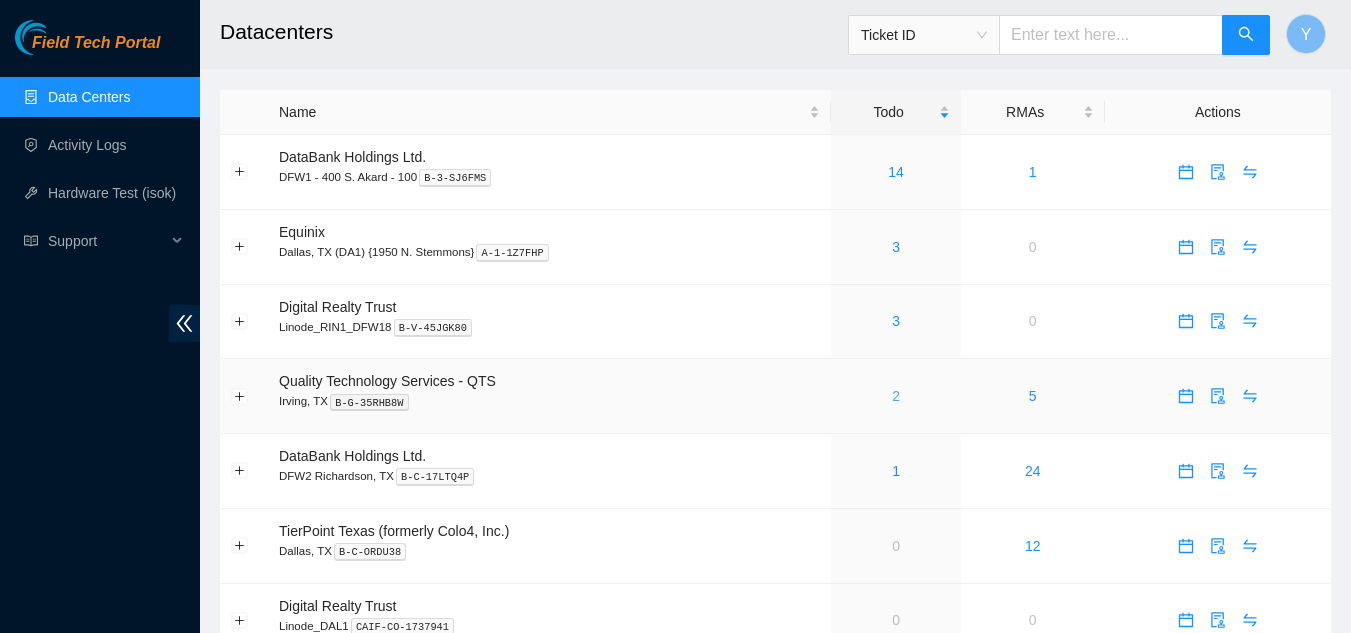 click on "2" at bounding box center [896, 396] 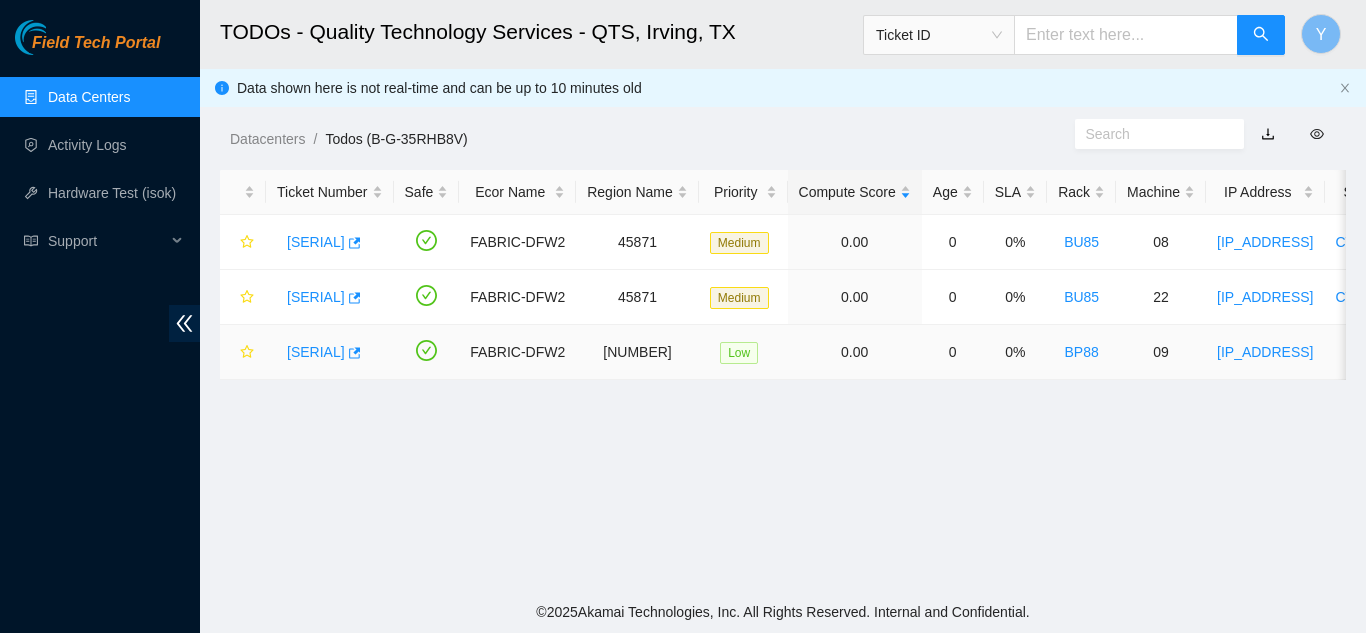 click on "[SERIAL]" at bounding box center (316, 352) 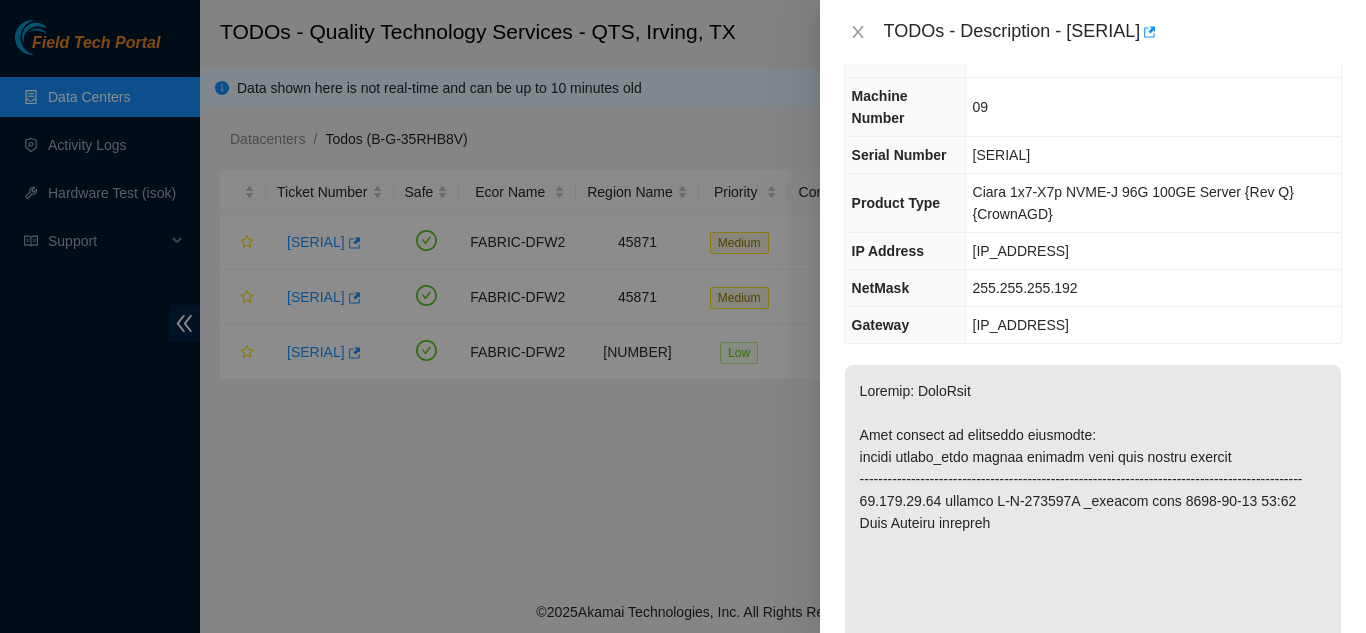scroll, scrollTop: 0, scrollLeft: 0, axis: both 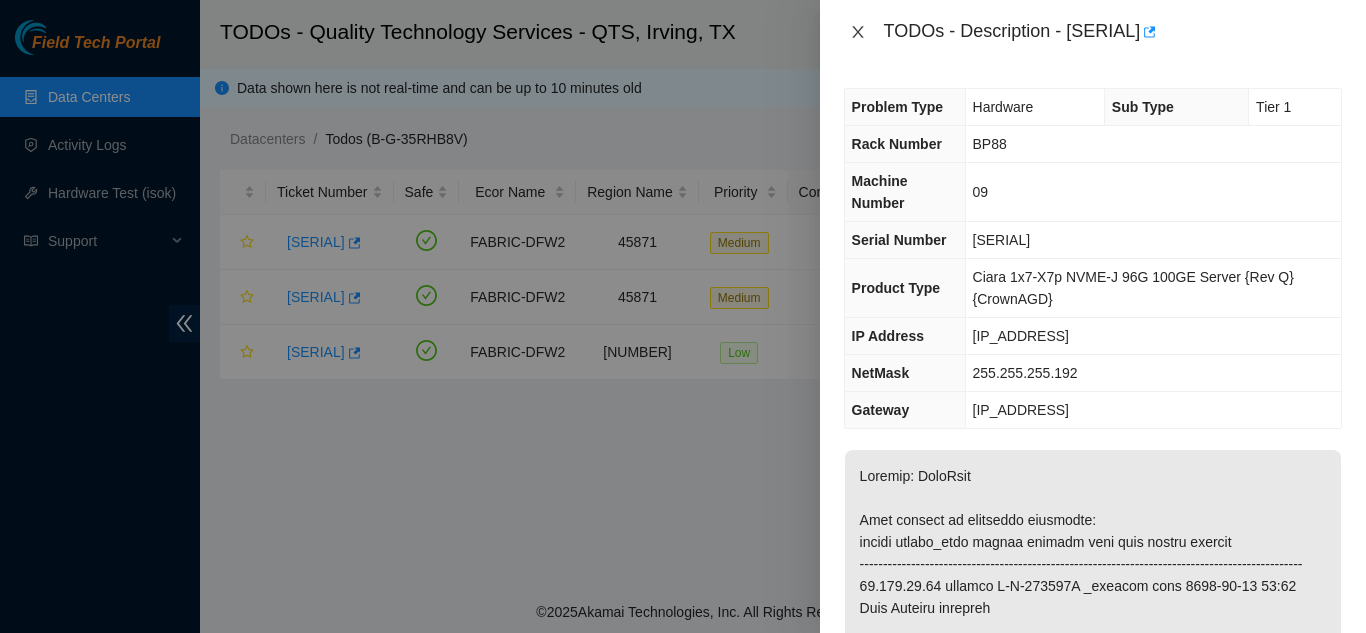 click 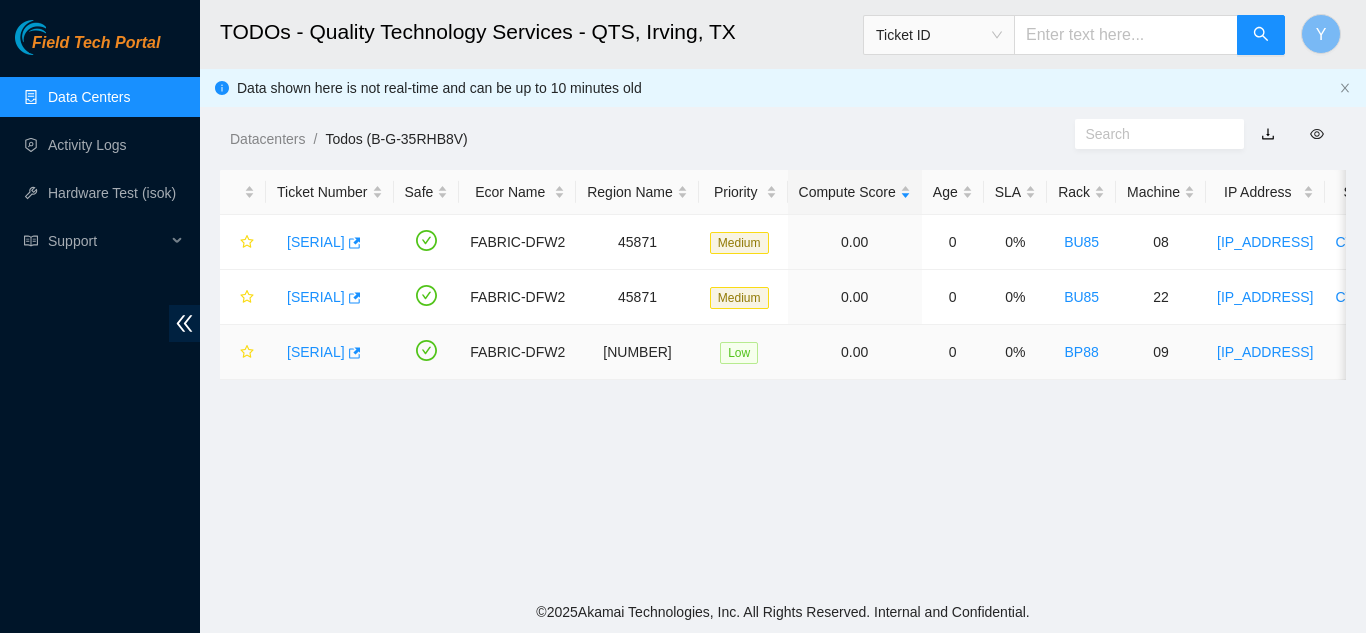 click on "[SERIAL]" at bounding box center [316, 352] 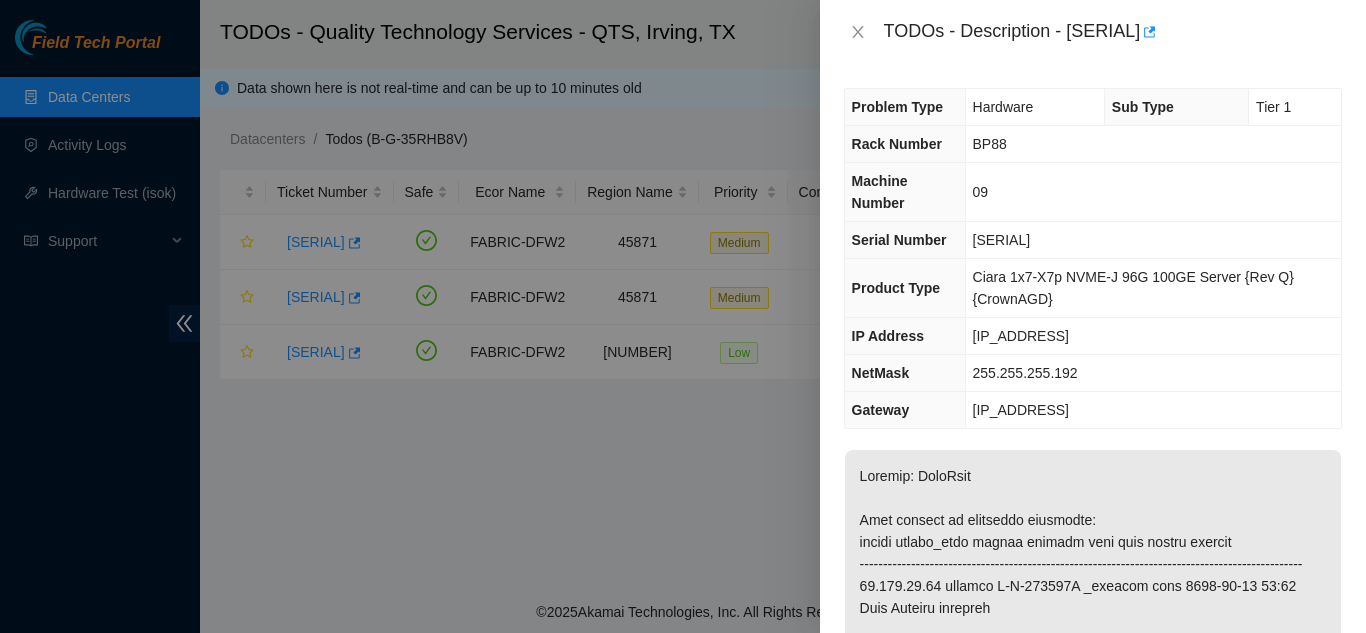 drag, startPoint x: 1067, startPoint y: 31, endPoint x: 1177, endPoint y: 35, distance: 110.0727 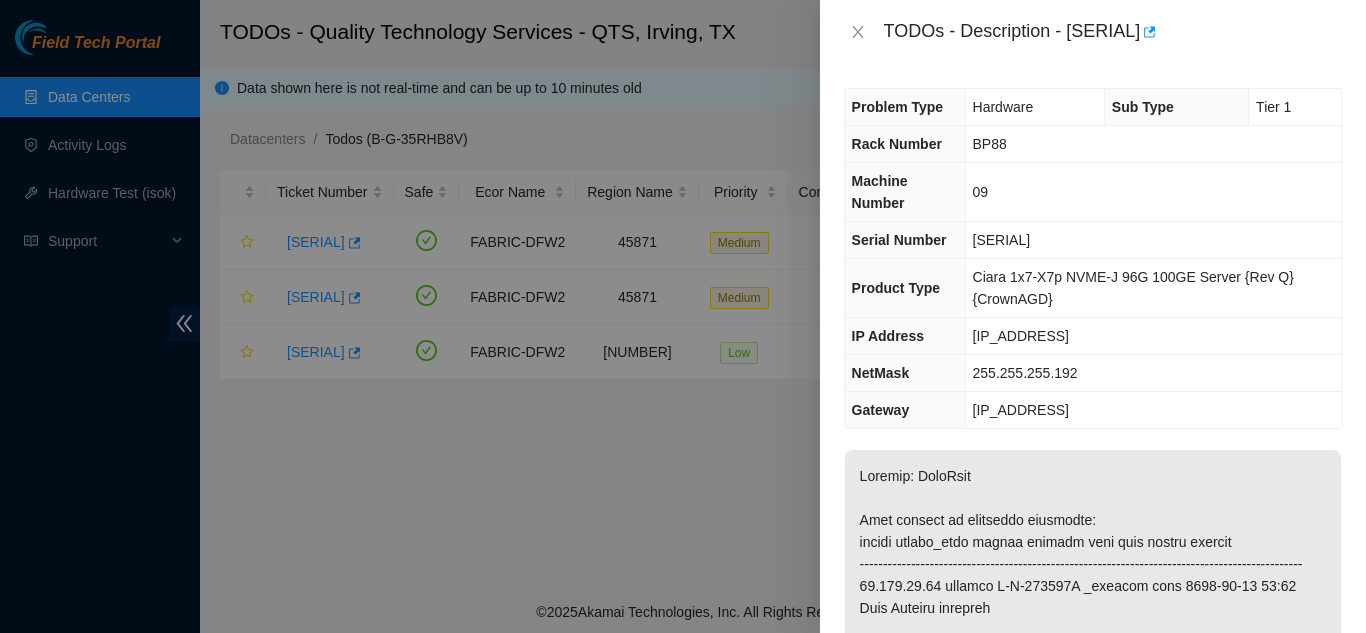 click on "TODOs - Description - [SERIAL]" at bounding box center (1113, 32) 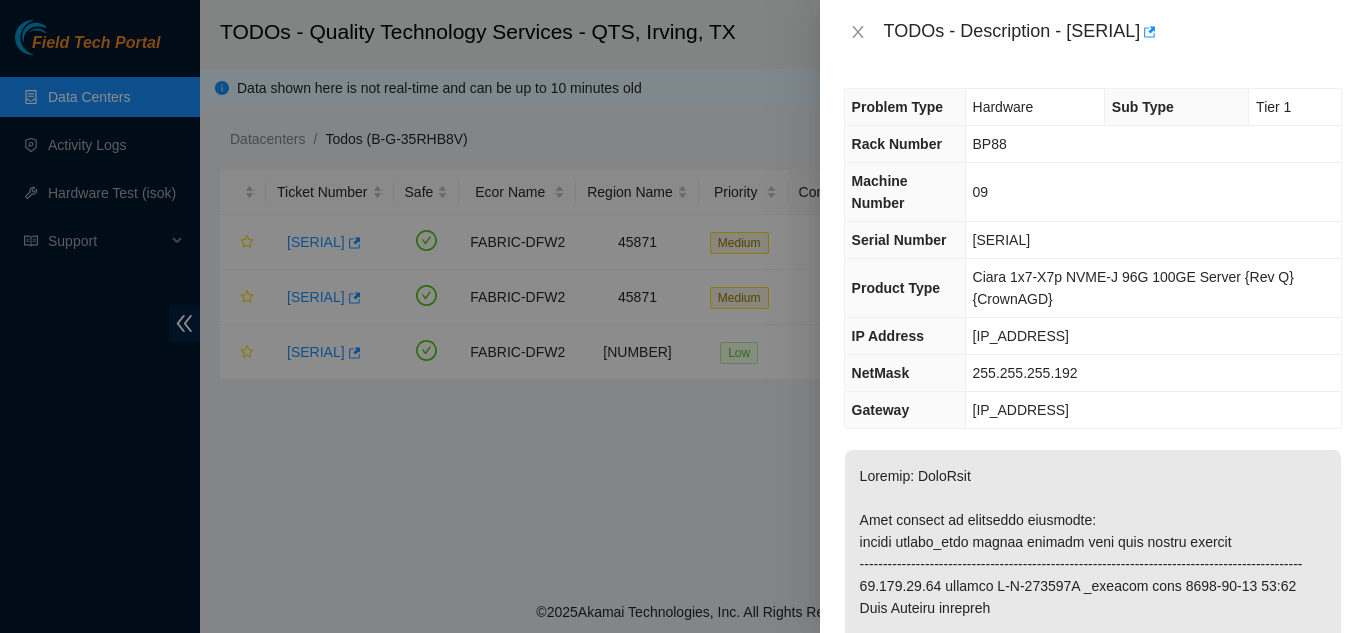 copy on "[SERIAL]" 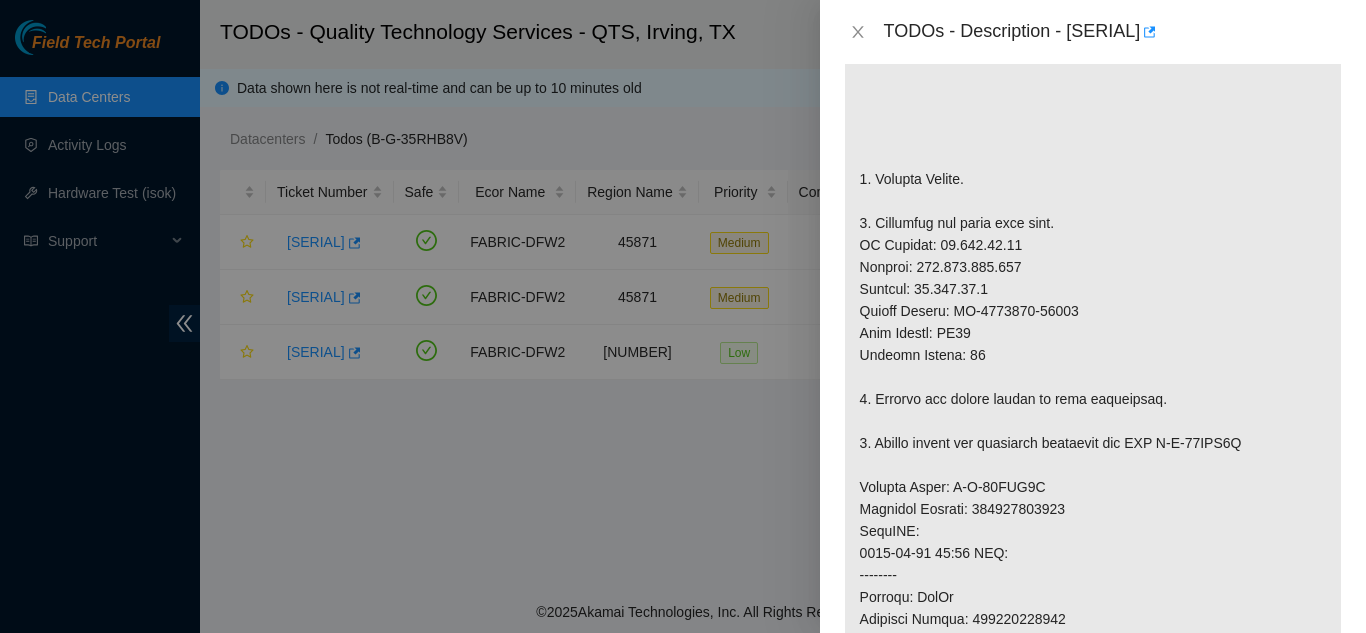 scroll, scrollTop: 600, scrollLeft: 0, axis: vertical 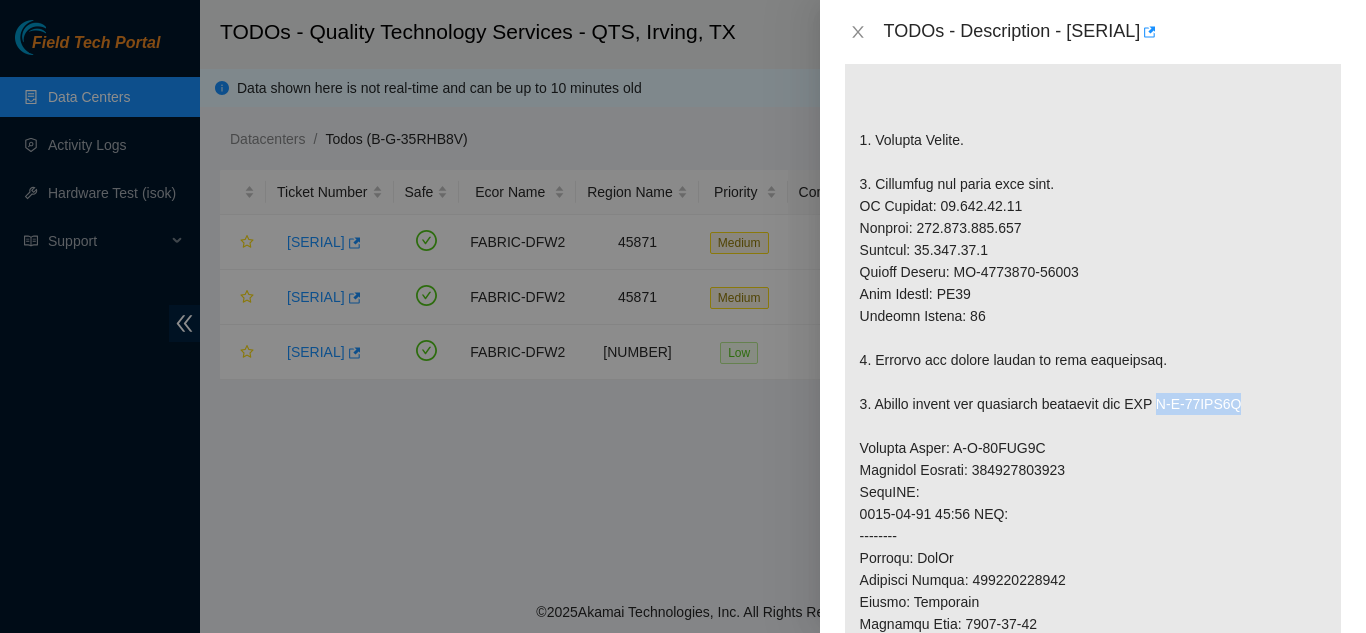 drag, startPoint x: 1168, startPoint y: 424, endPoint x: 1265, endPoint y: 430, distance: 97.18539 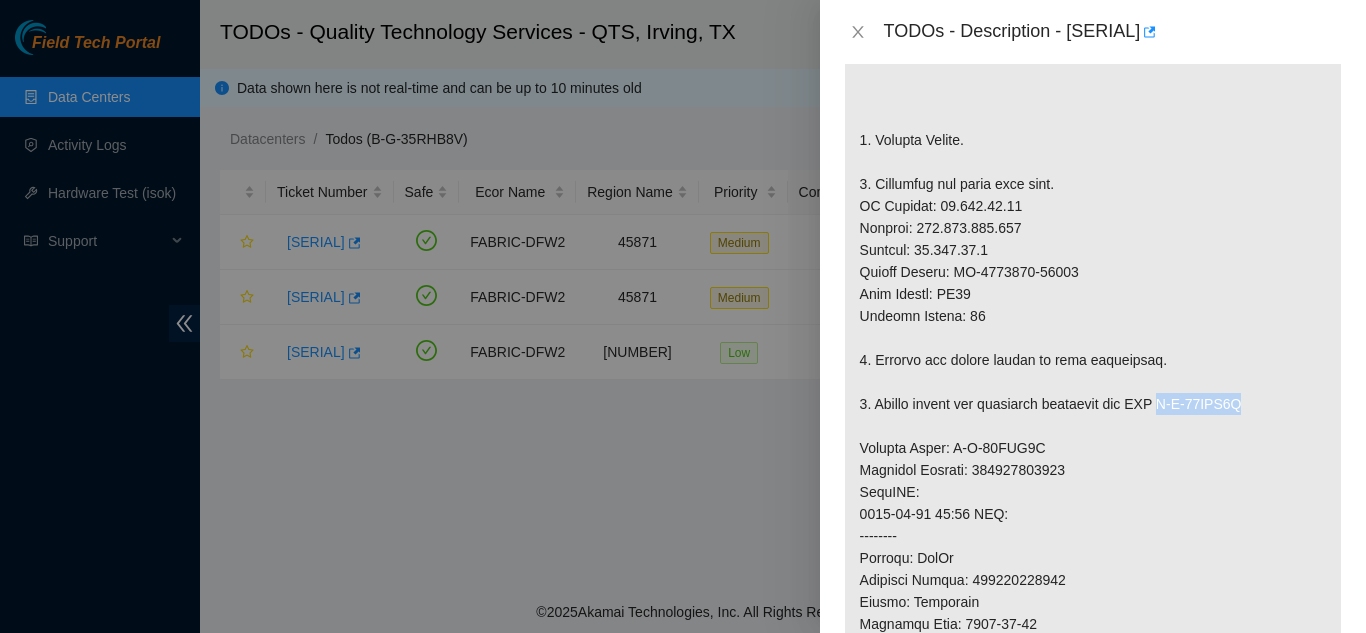 click at bounding box center (1093, 437) 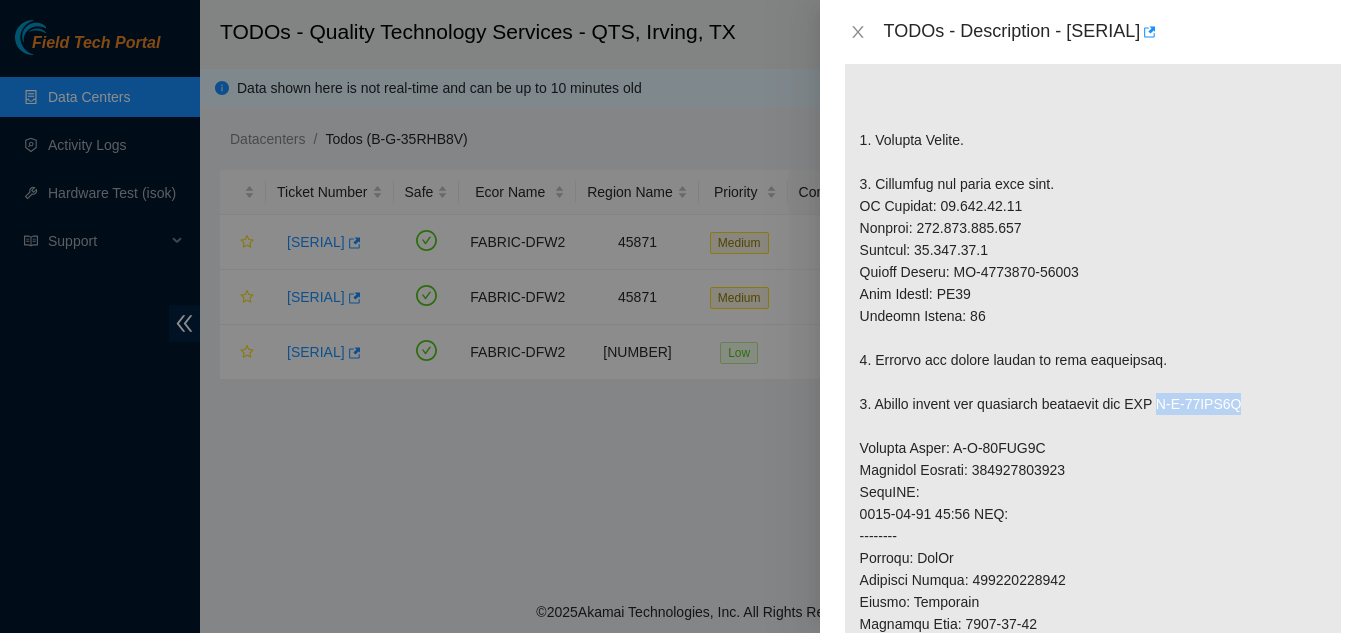 copy on "[SERIAL]" 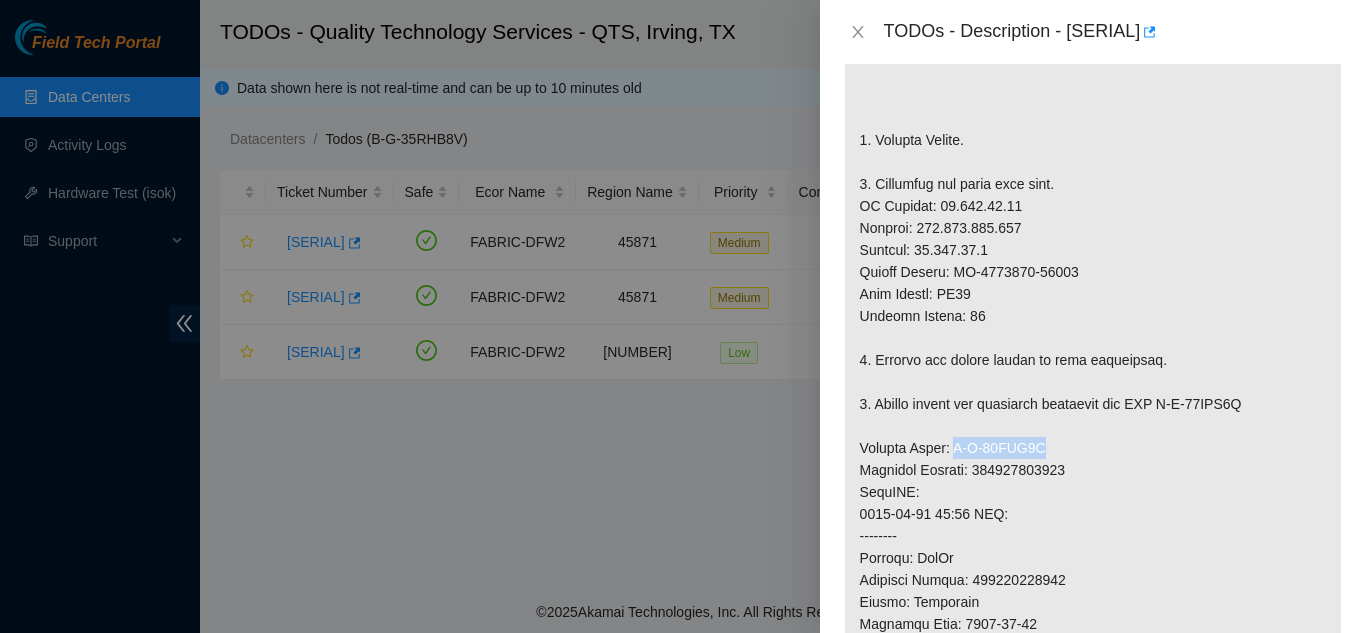 drag, startPoint x: 950, startPoint y: 470, endPoint x: 1046, endPoint y: 470, distance: 96 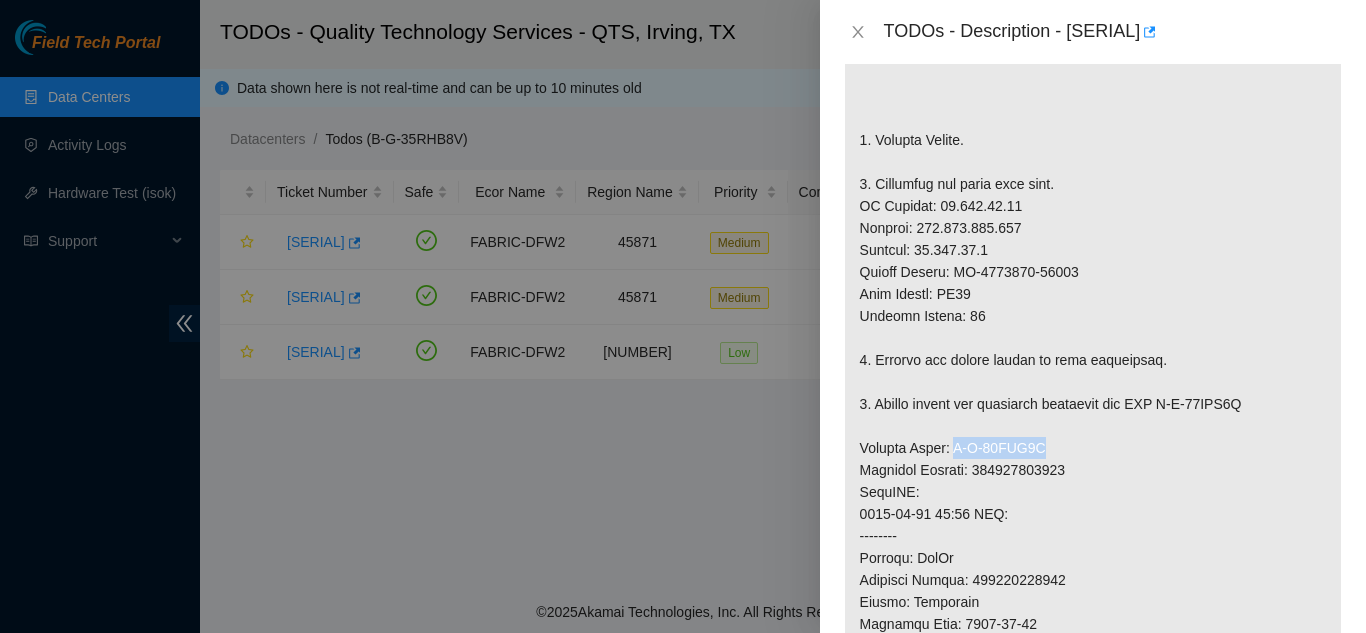 click at bounding box center (1093, 437) 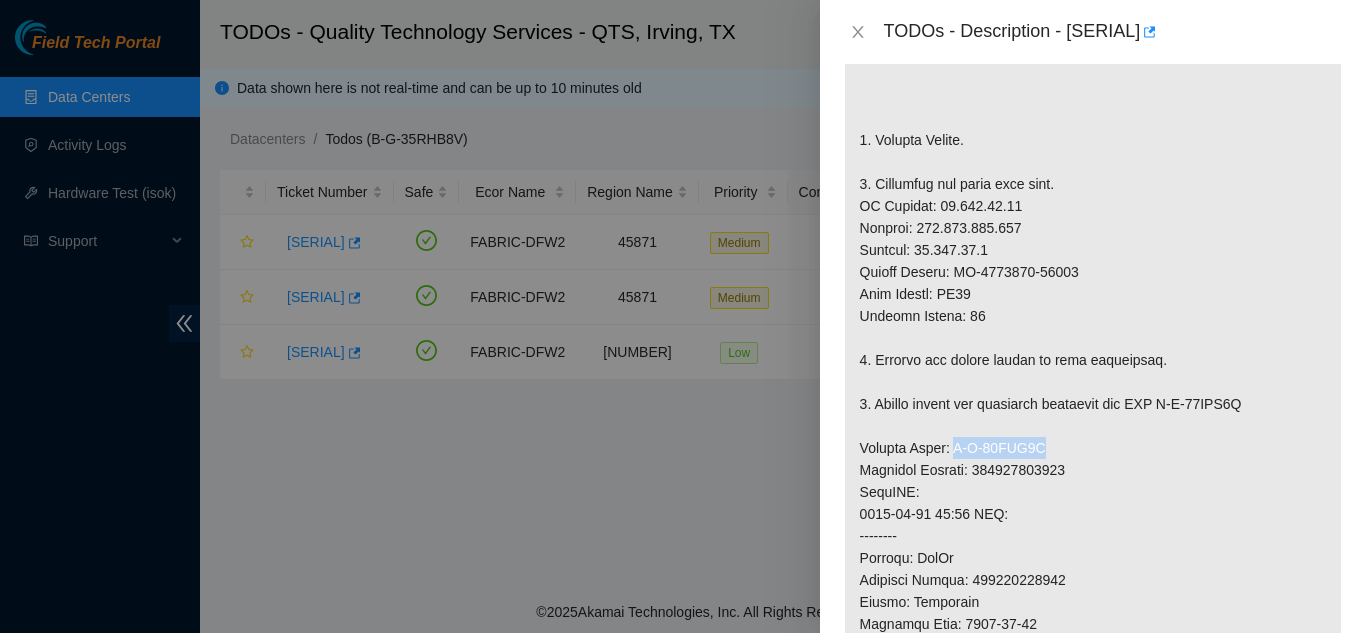 copy on "[SERIAL]" 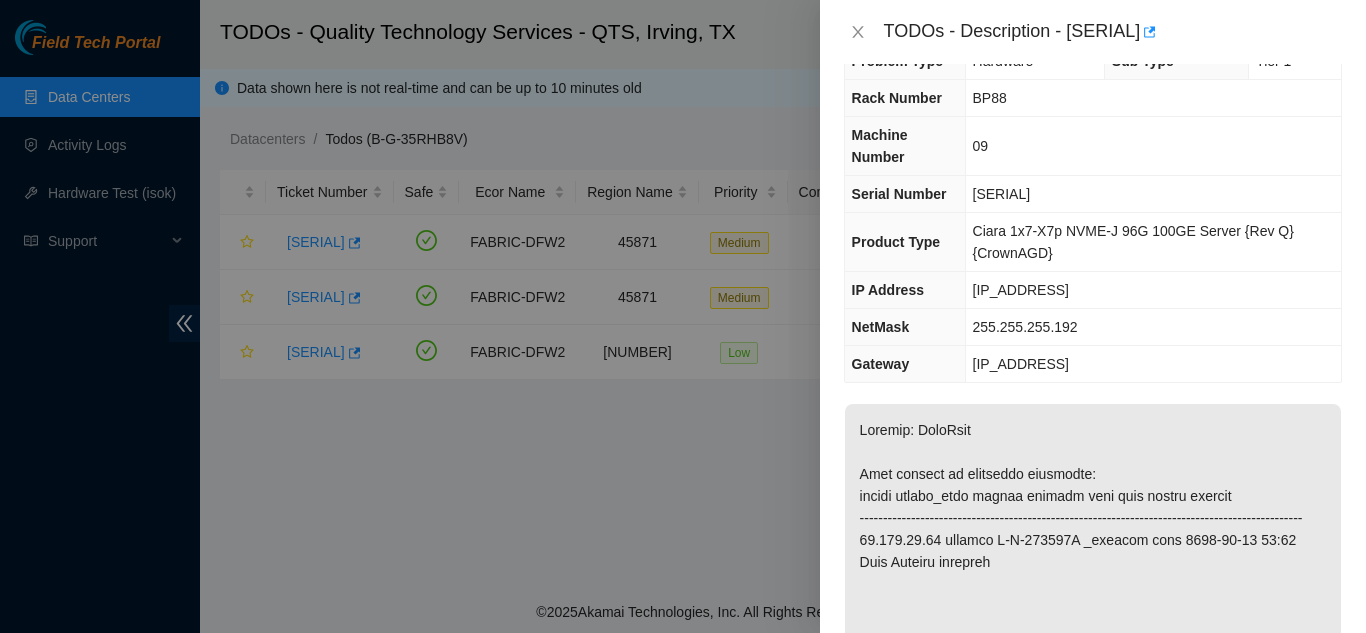 scroll, scrollTop: 0, scrollLeft: 0, axis: both 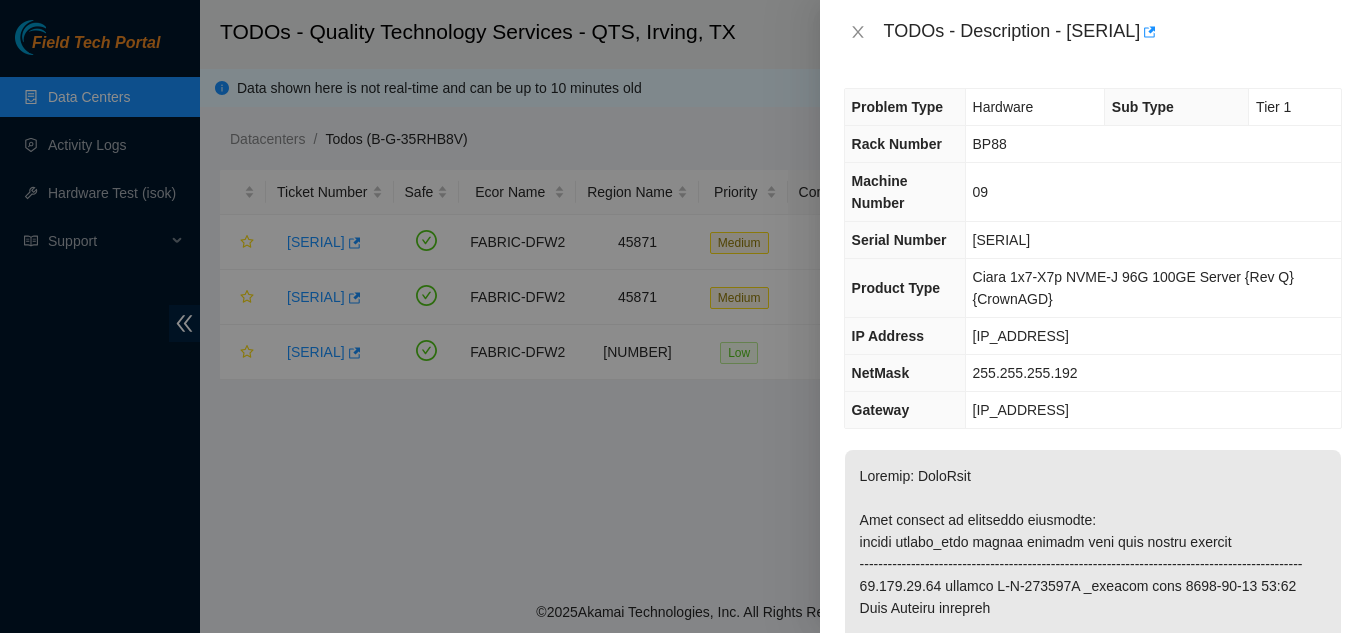drag, startPoint x: 973, startPoint y: 235, endPoint x: 1101, endPoint y: 243, distance: 128.24976 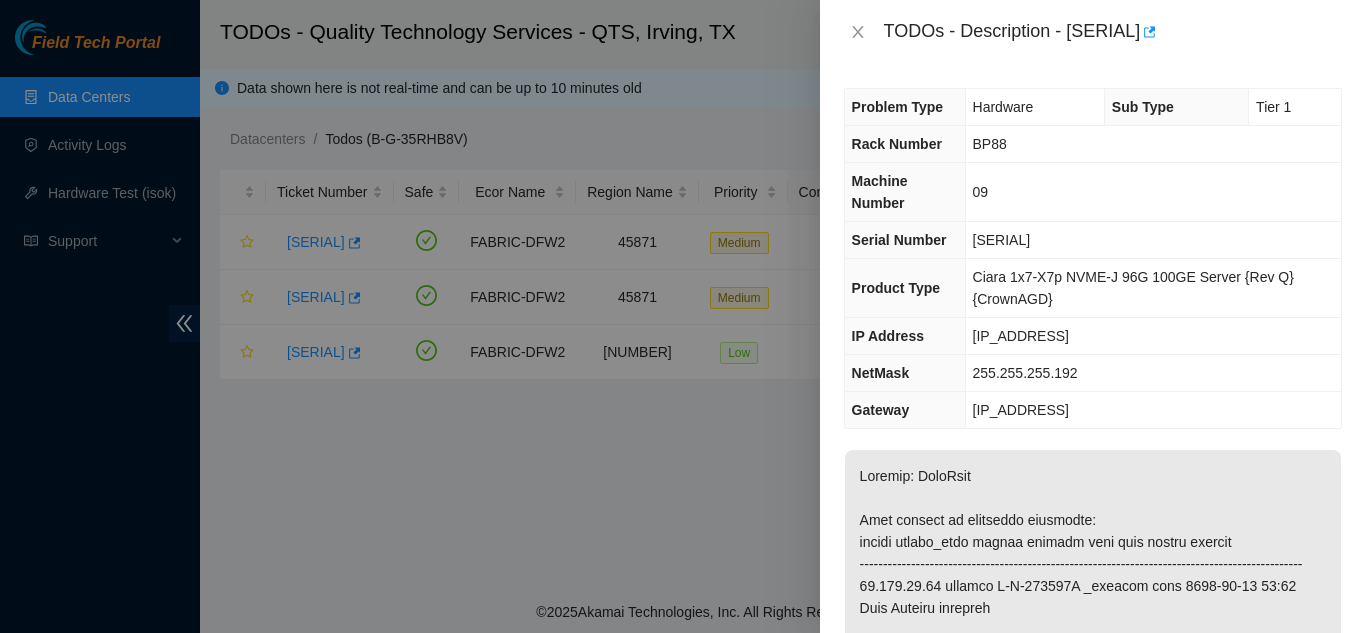 click on "[SERIAL]" at bounding box center (1153, 240) 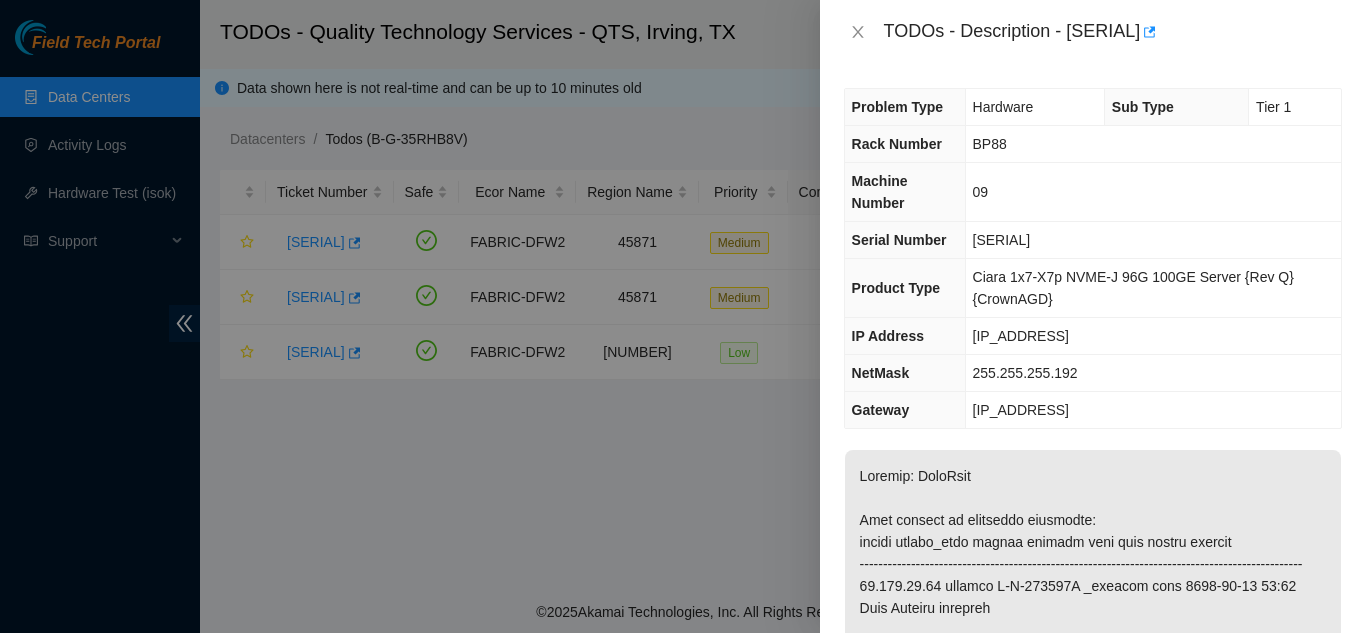 copy on "[SERIAL]" 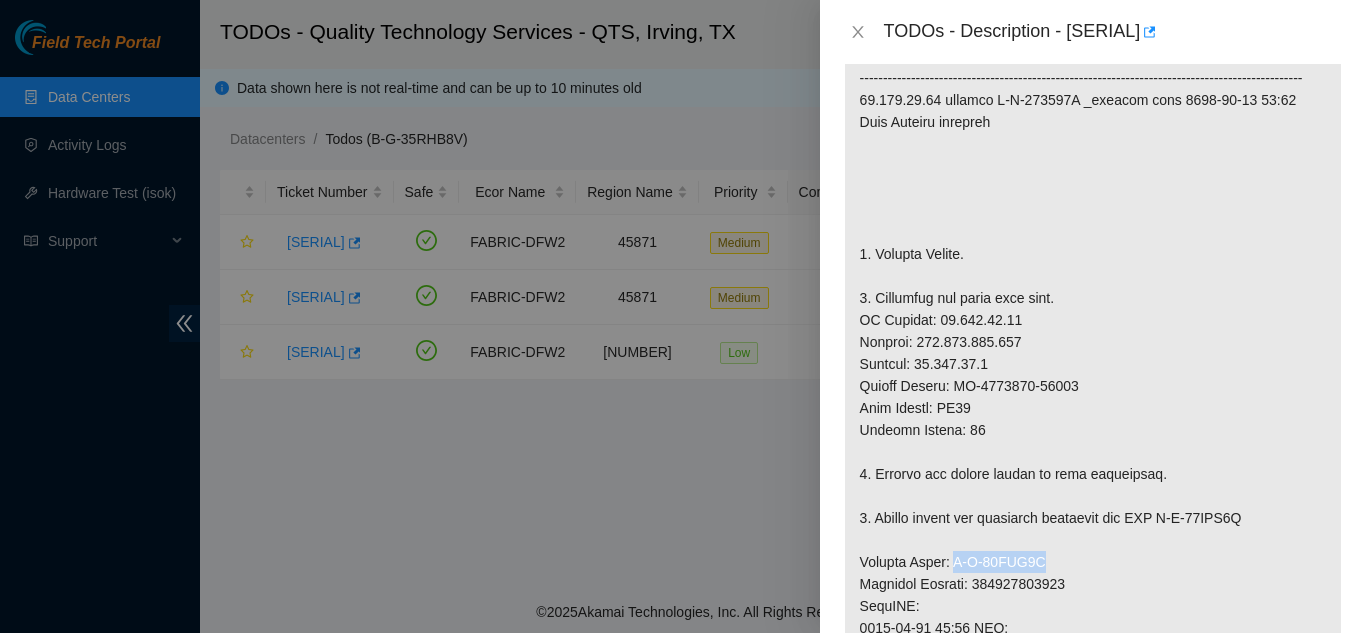 scroll, scrollTop: 500, scrollLeft: 0, axis: vertical 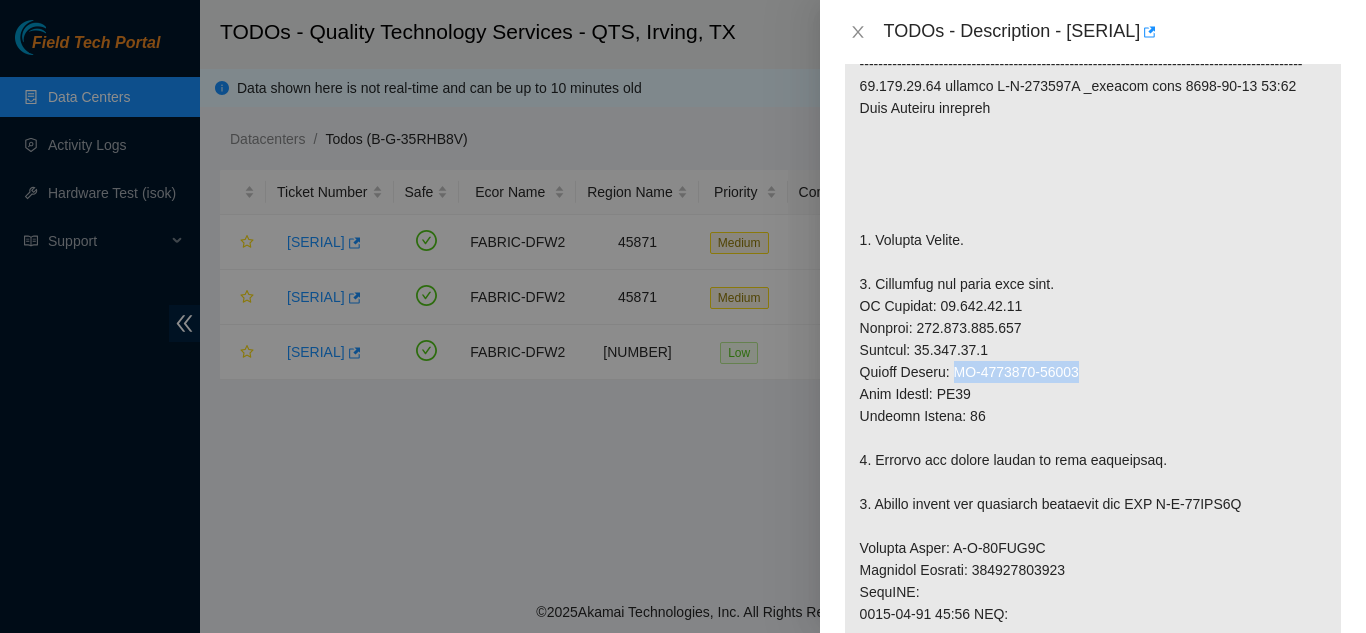 drag, startPoint x: 955, startPoint y: 393, endPoint x: 1082, endPoint y: 406, distance: 127.66362 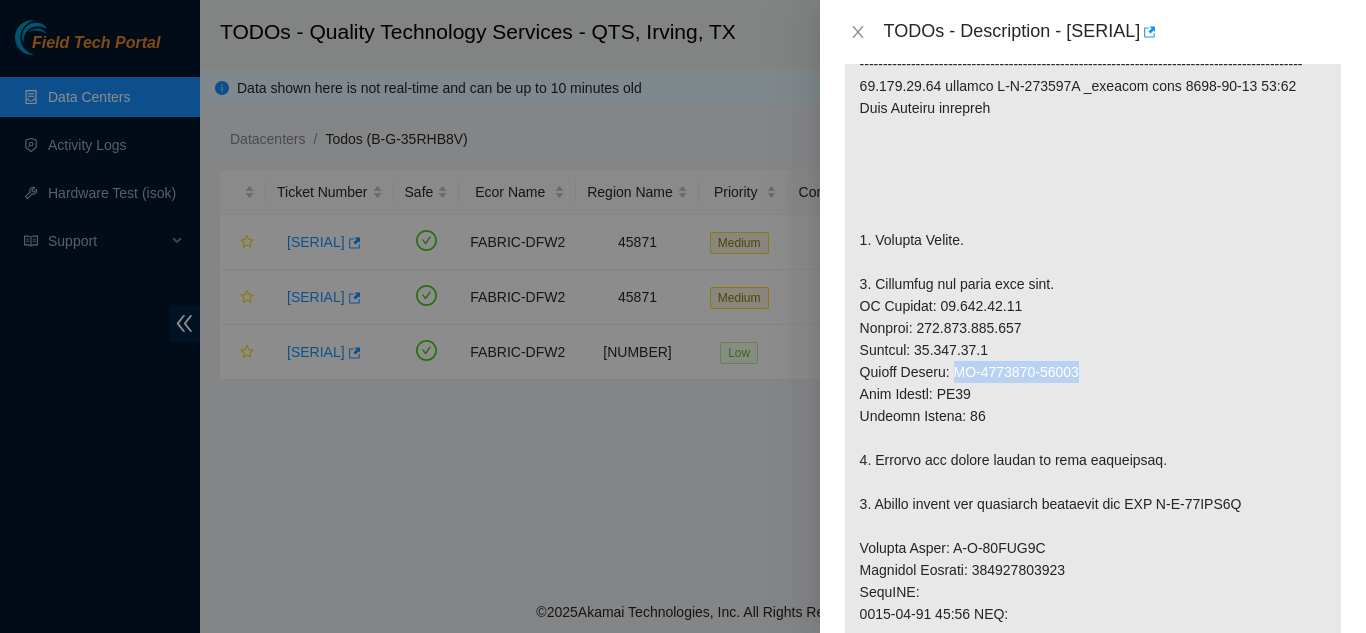 click at bounding box center [1093, 537] 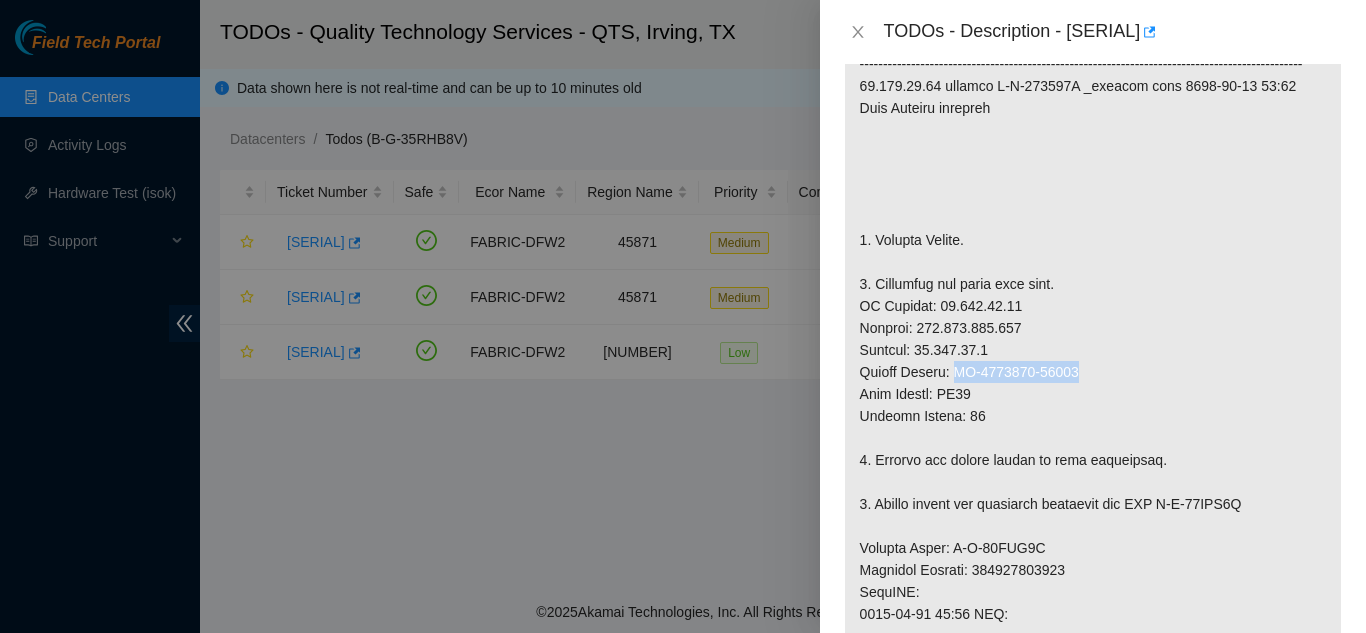 copy on "[SERIAL]" 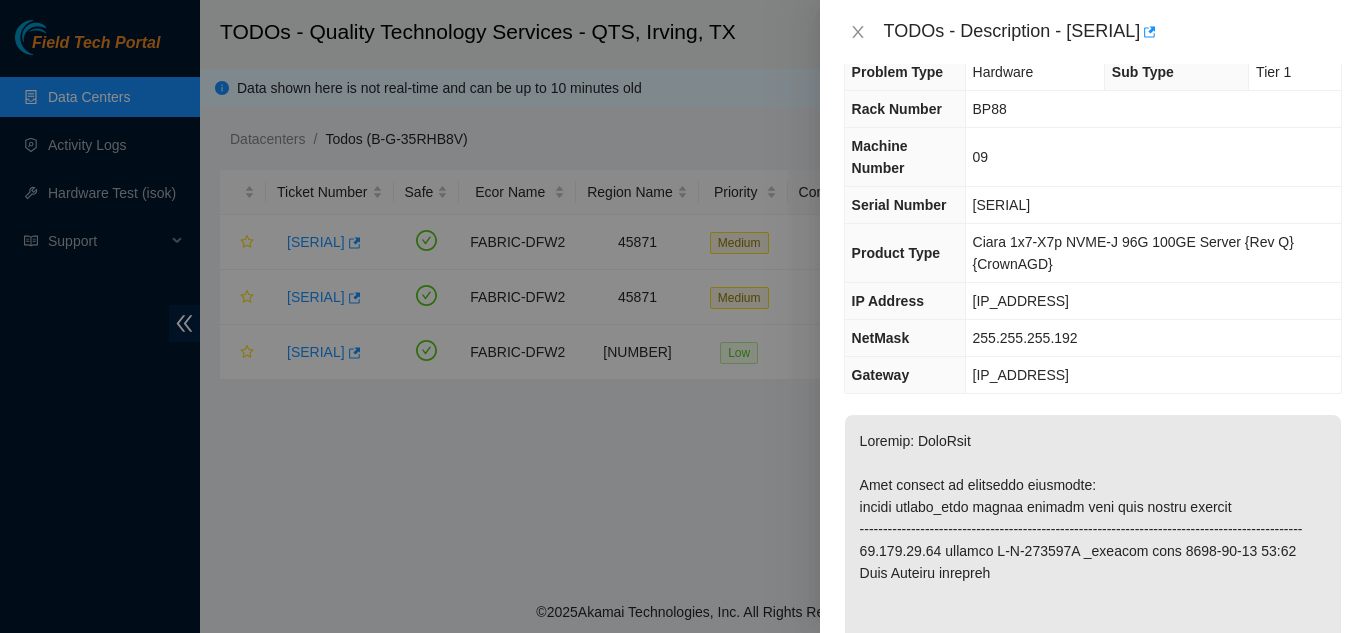 scroll, scrollTop: 0, scrollLeft: 0, axis: both 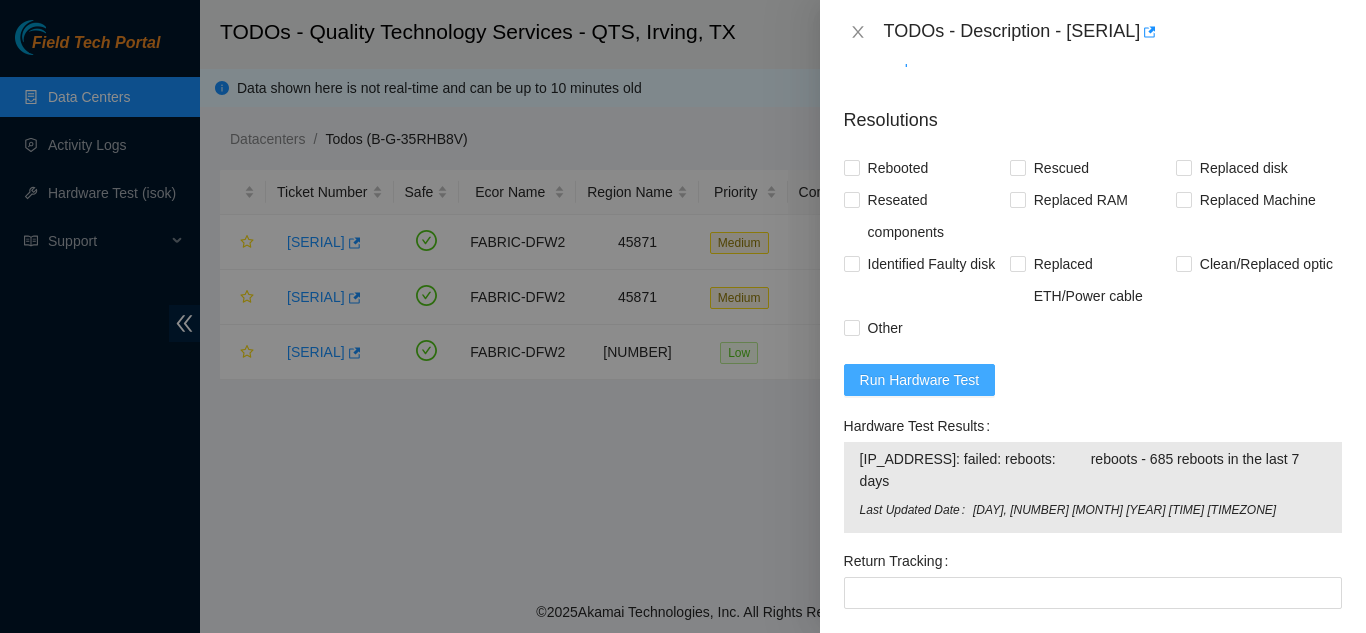click on "Run Hardware Test" at bounding box center [920, 380] 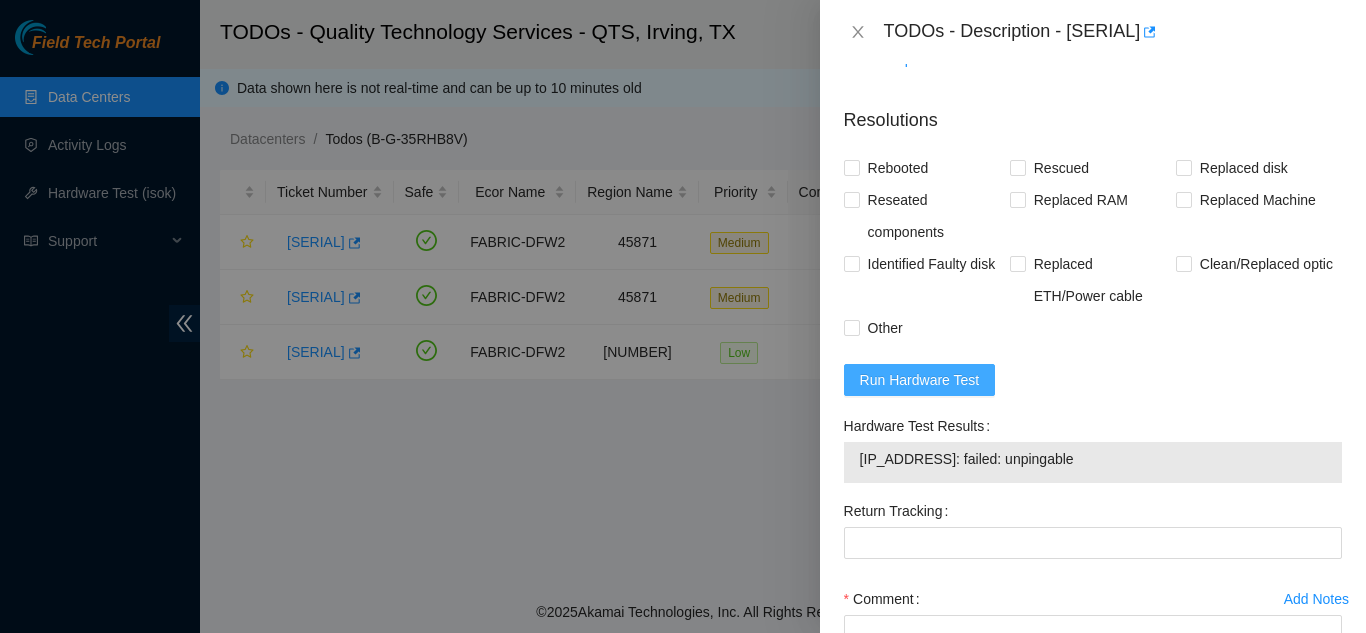 click on "Run Hardware Test" at bounding box center (920, 380) 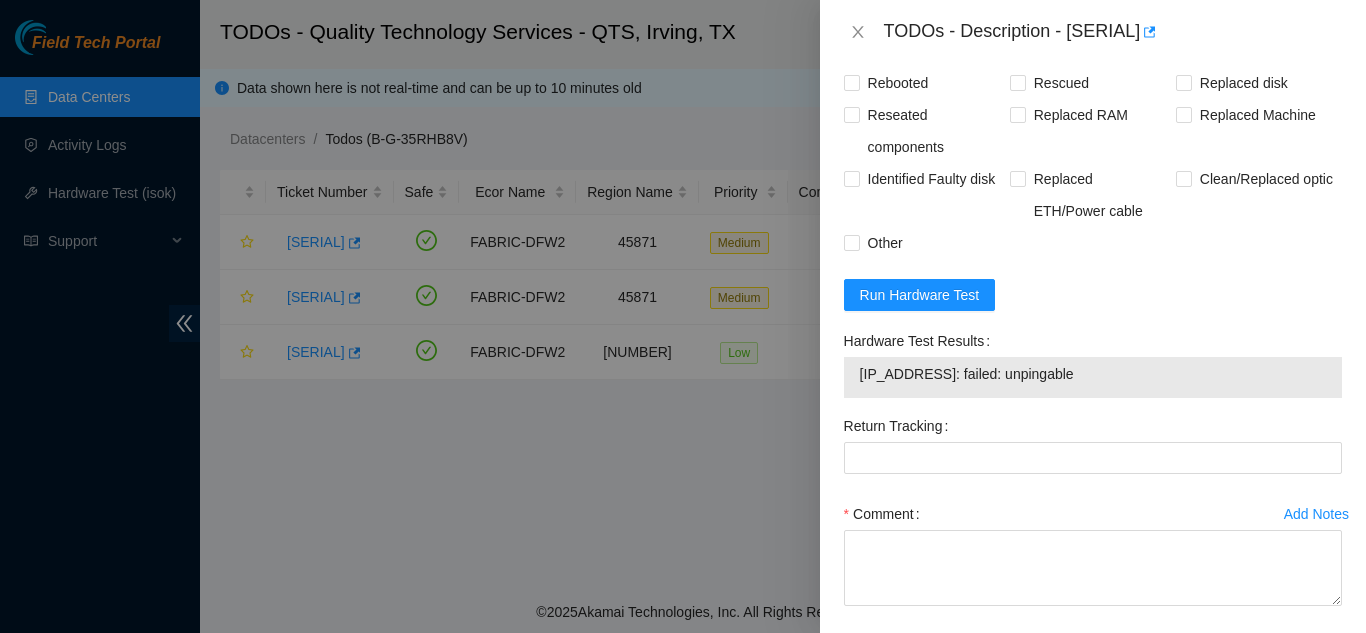 scroll, scrollTop: 1747, scrollLeft: 0, axis: vertical 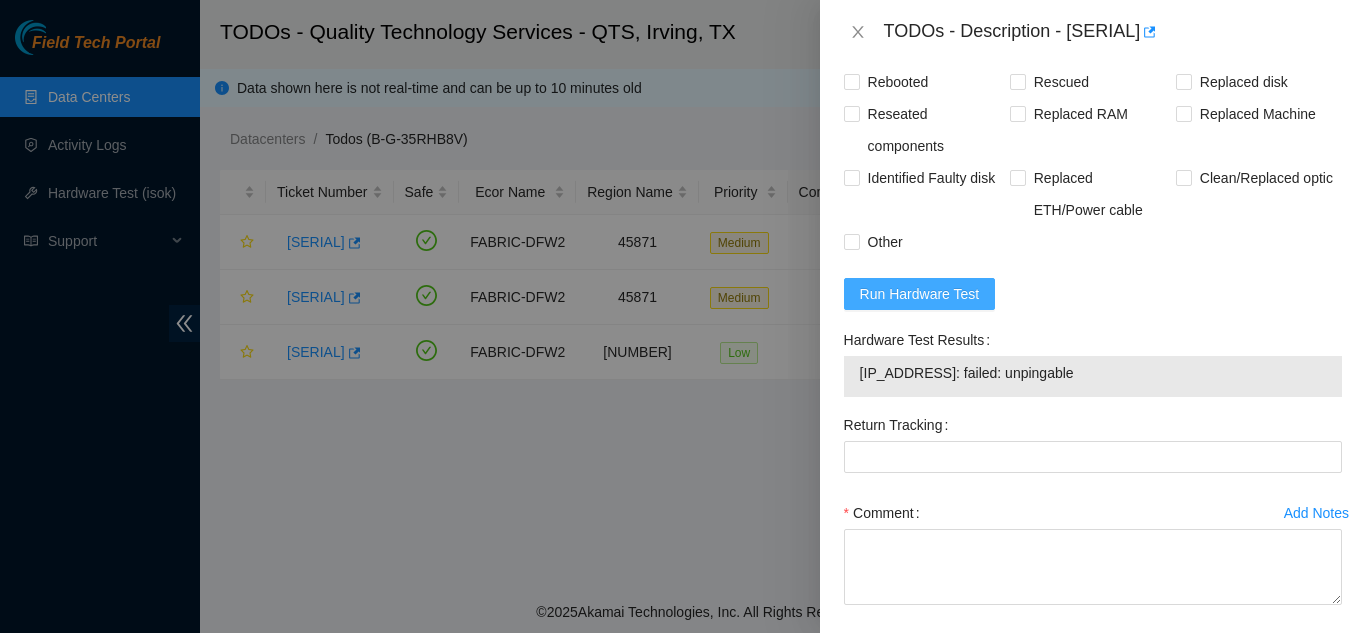 click on "Run Hardware Test" at bounding box center [920, 294] 